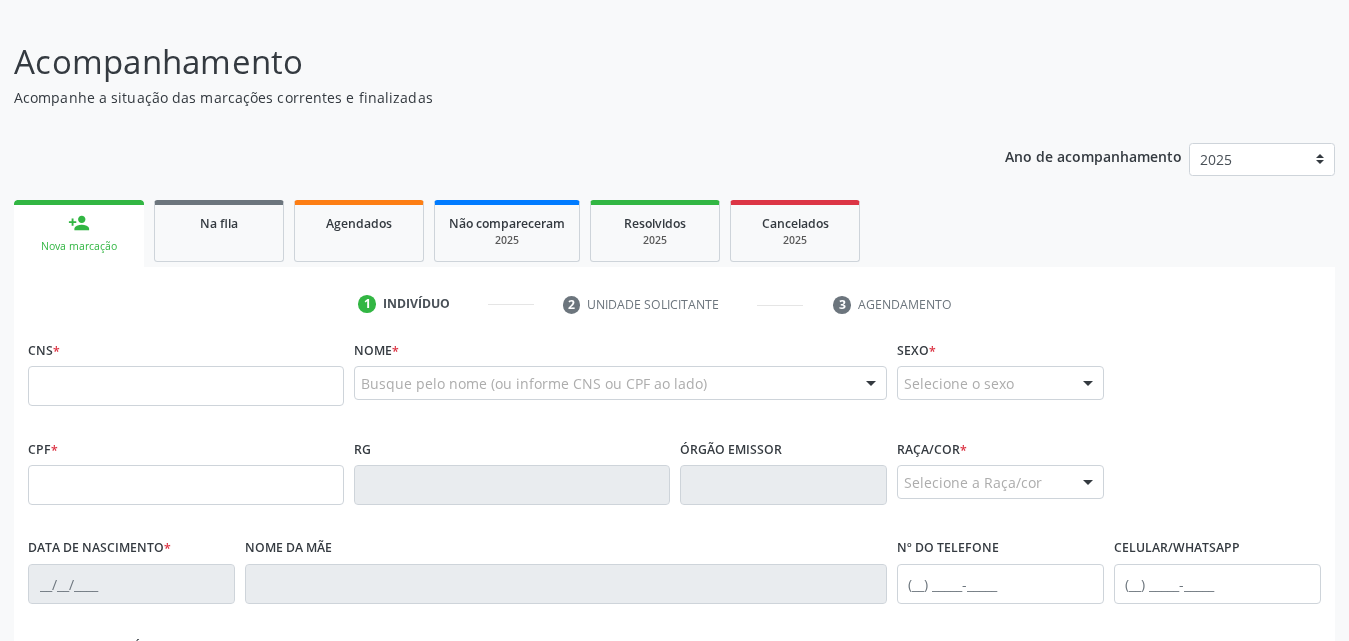 scroll, scrollTop: 300, scrollLeft: 0, axis: vertical 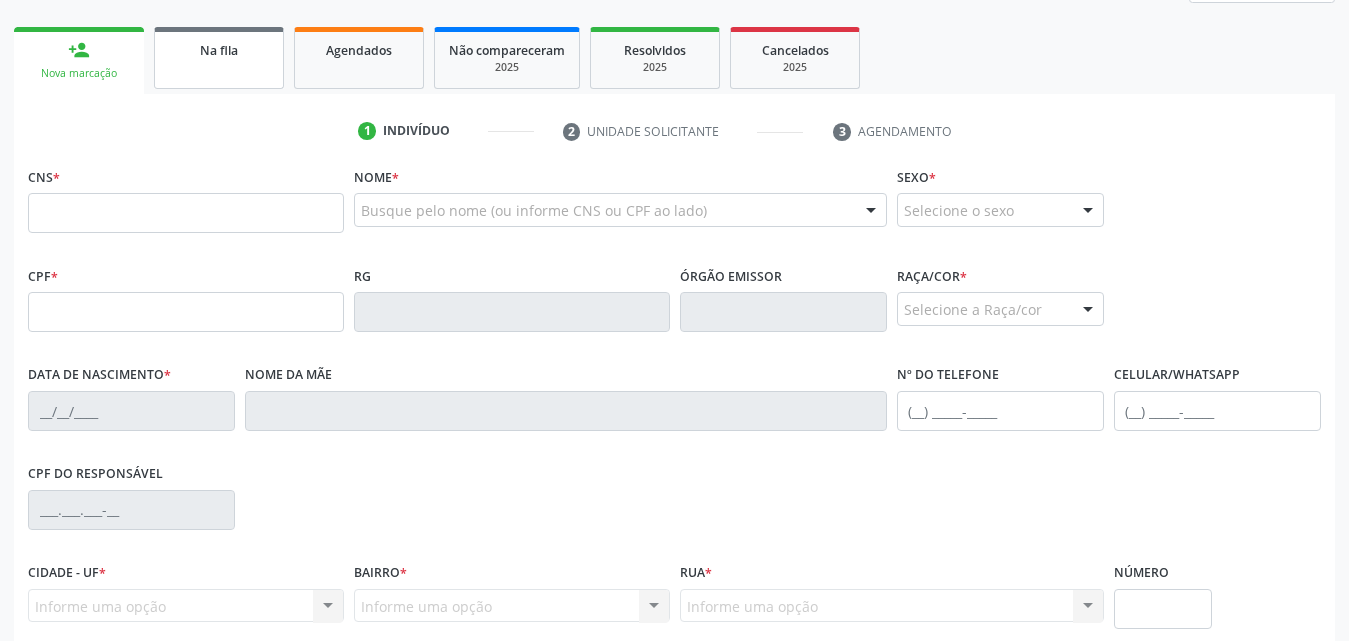 click on "Na fila" at bounding box center [219, 49] 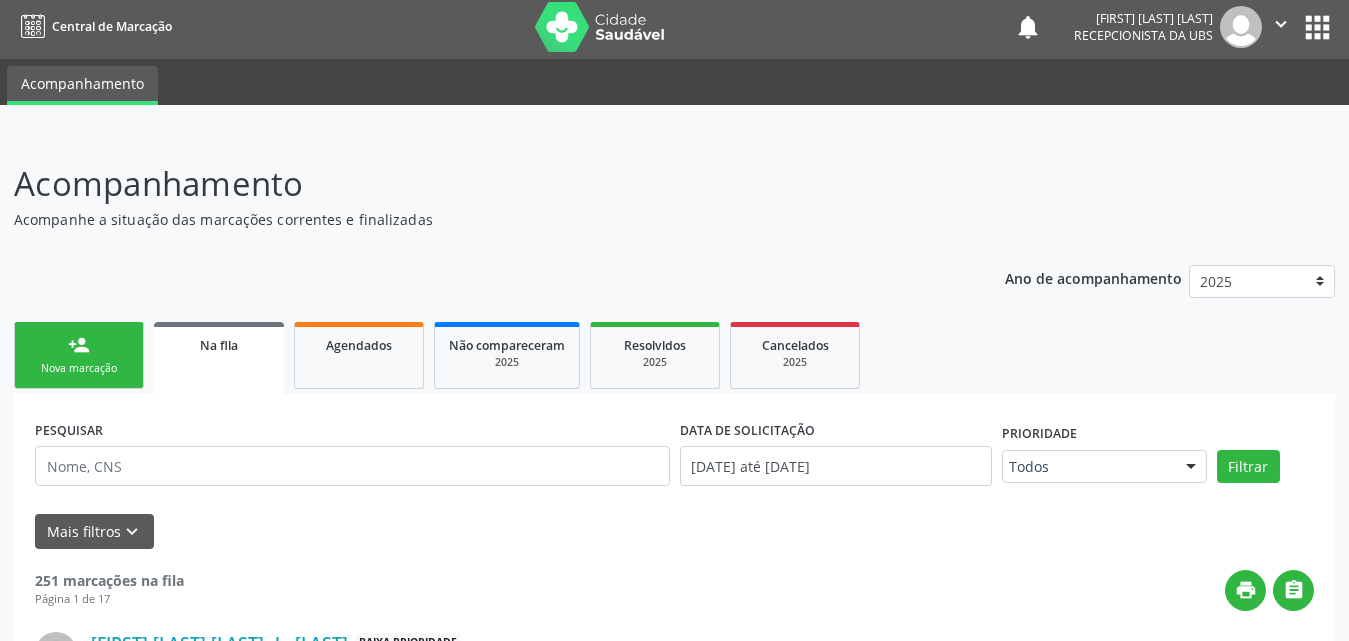 scroll, scrollTop: 0, scrollLeft: 0, axis: both 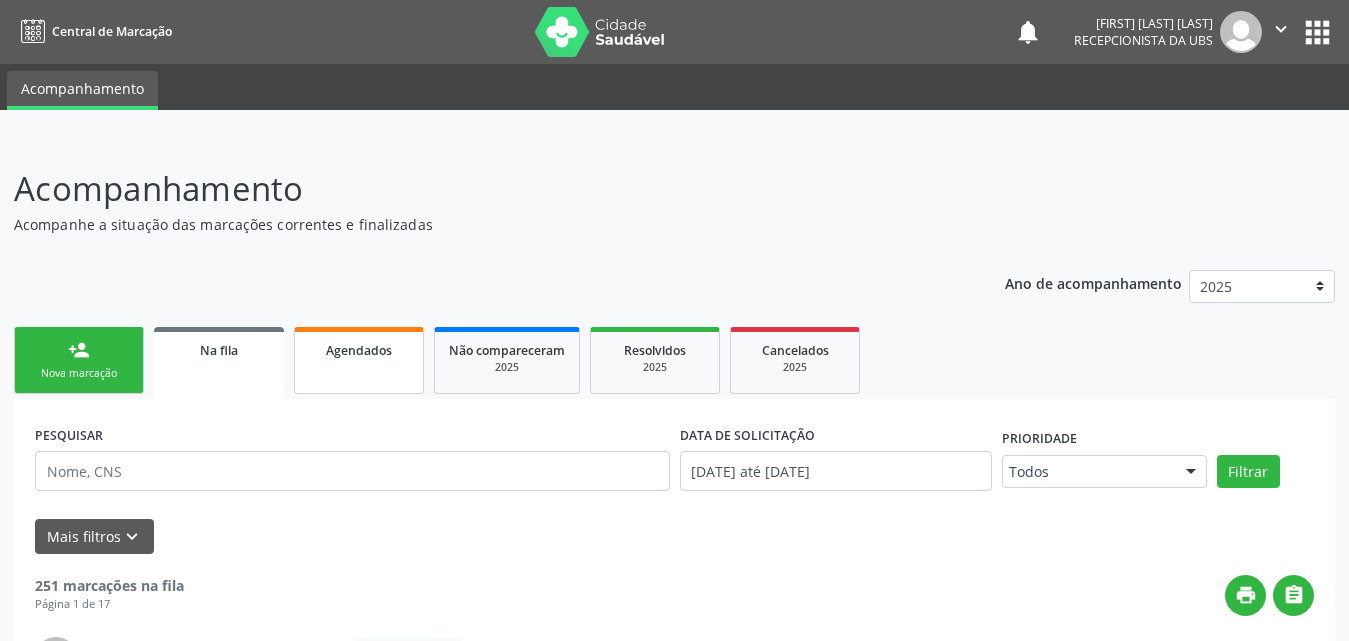 click on "Agendados" at bounding box center (359, 360) 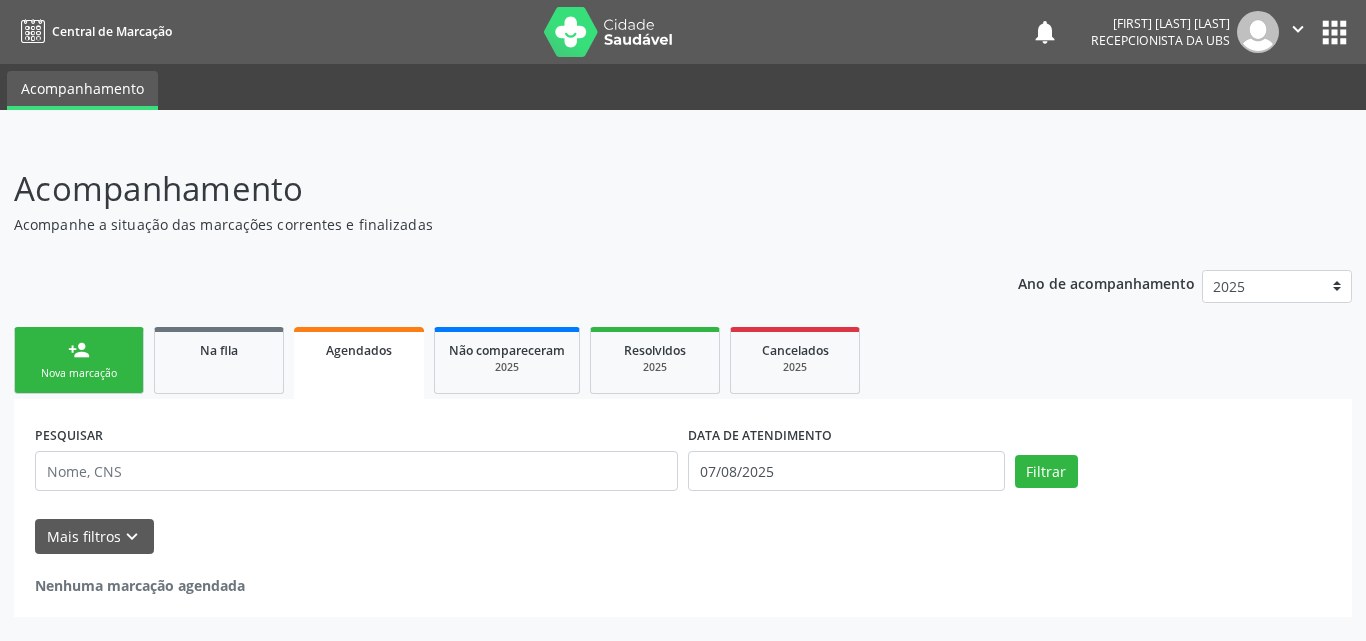 click on "Nova marcação" at bounding box center [79, 373] 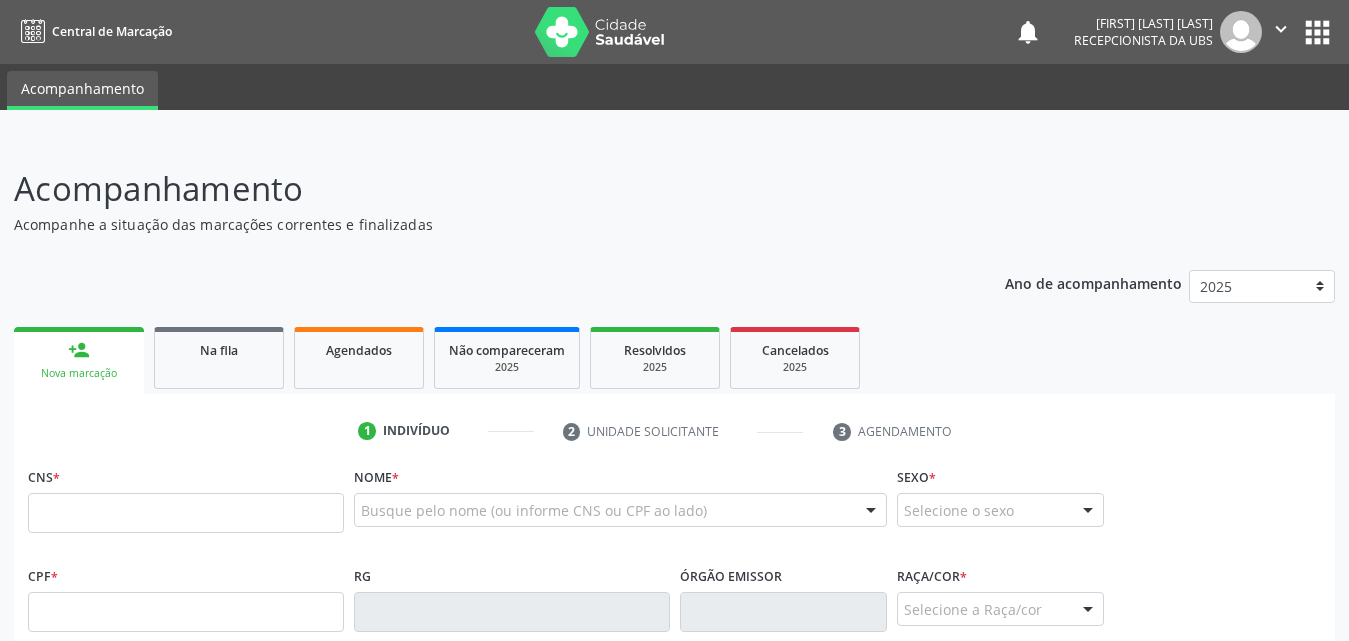 scroll, scrollTop: 300, scrollLeft: 0, axis: vertical 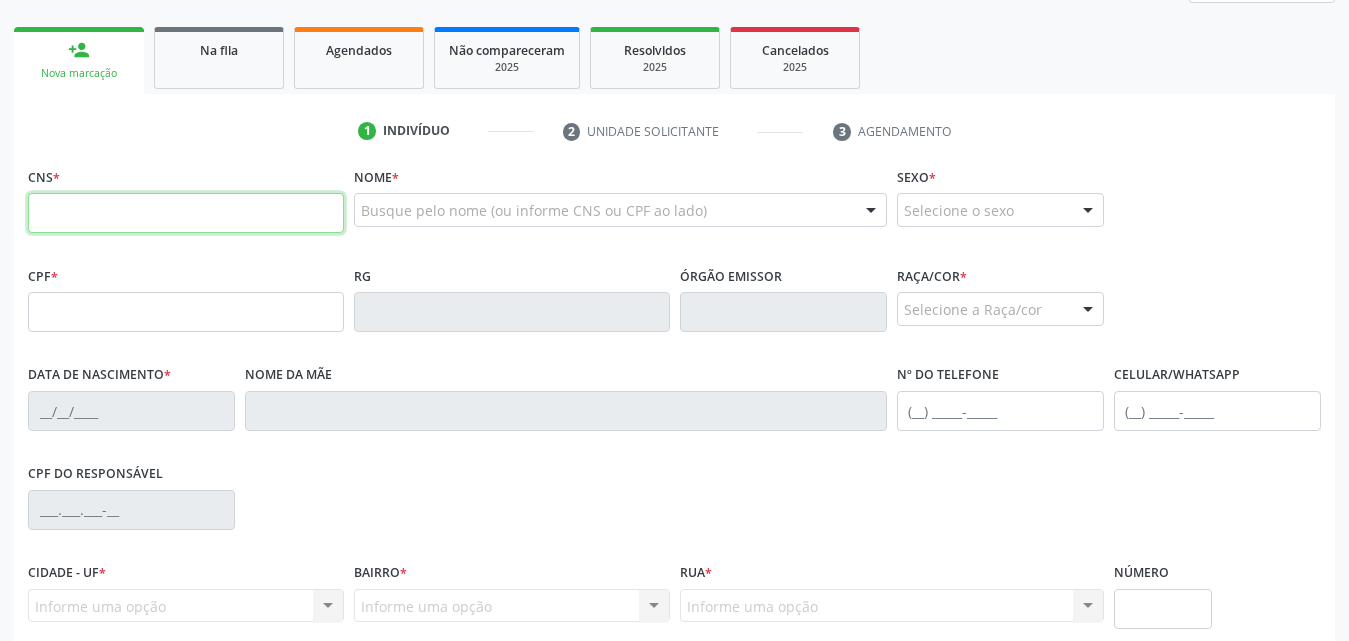 click at bounding box center (186, 213) 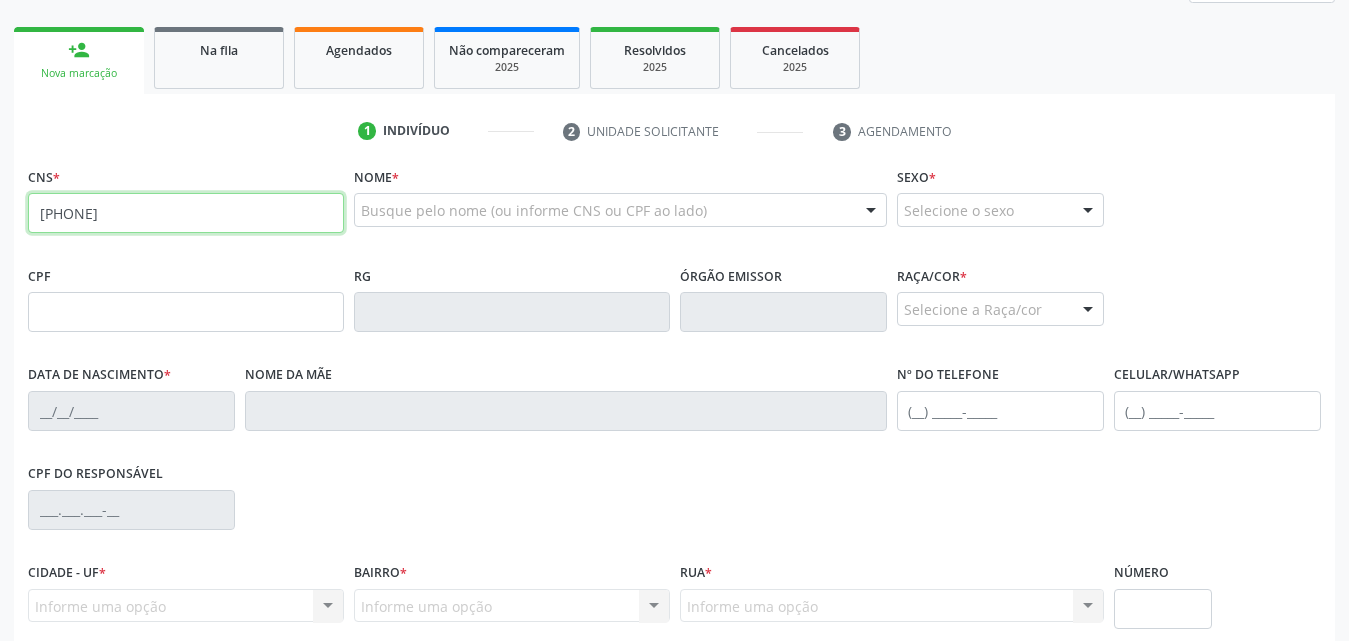type on "[PHONE]" 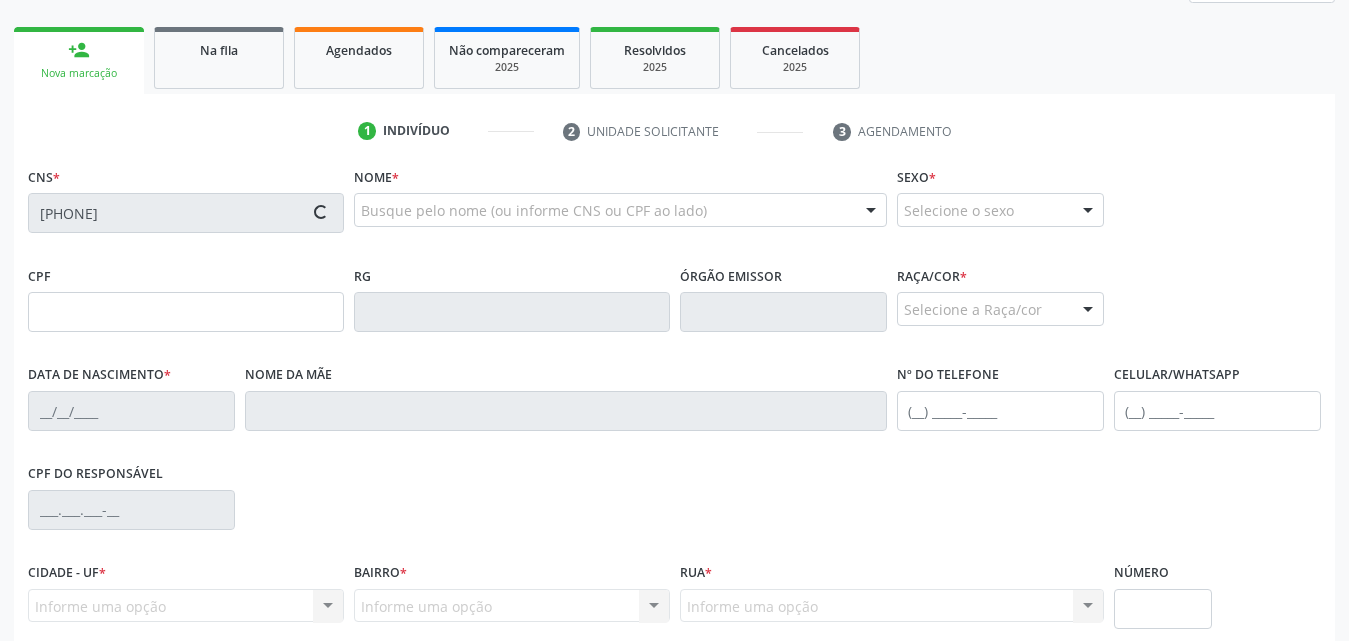 type on "[DATE]" 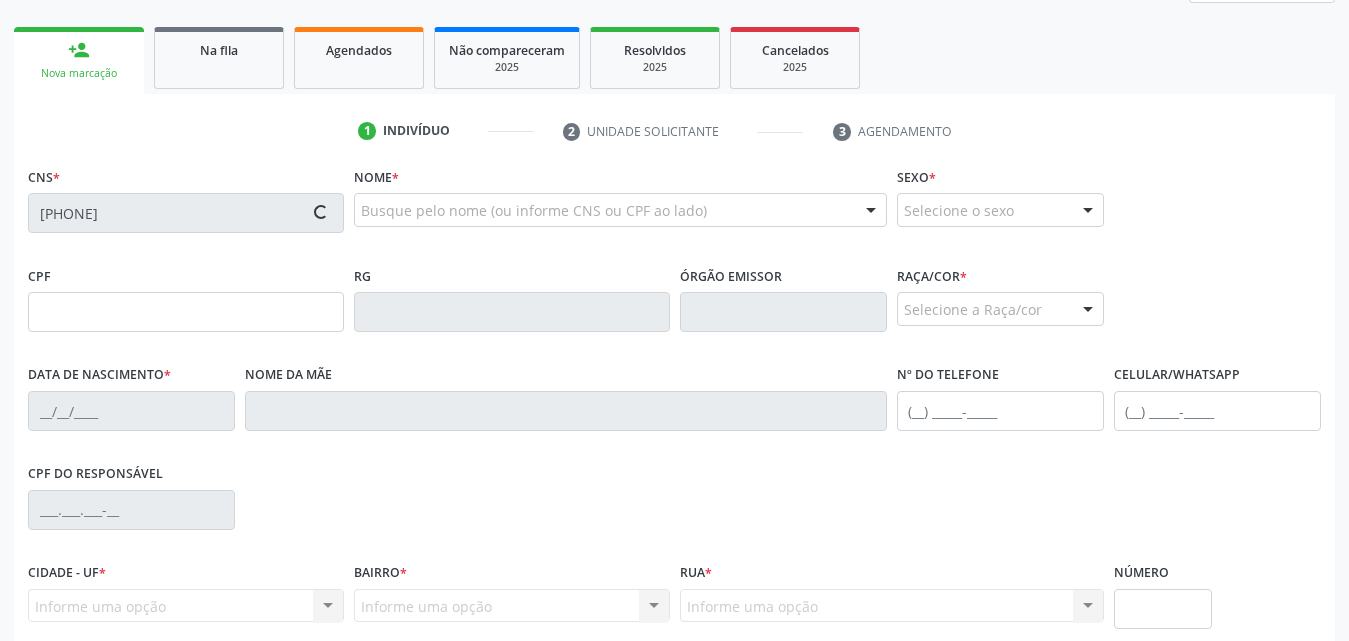 type on "Ivana Maria dos Santos" 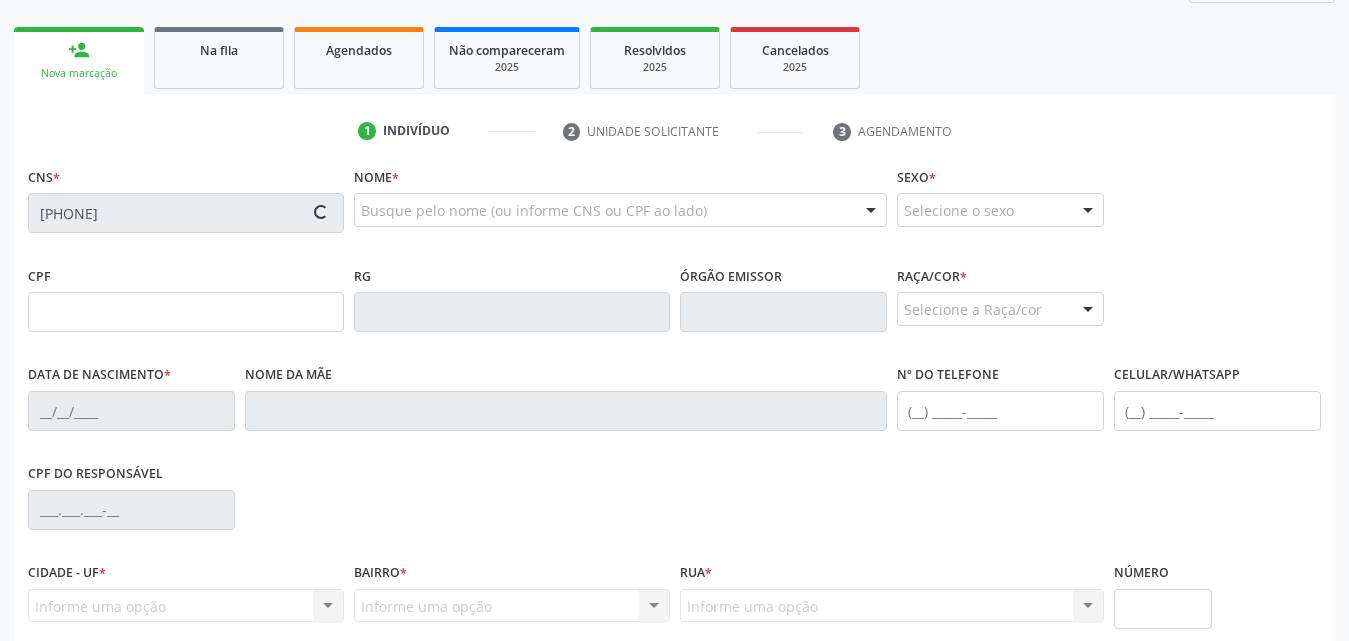 type on "(82) 98705-9477" 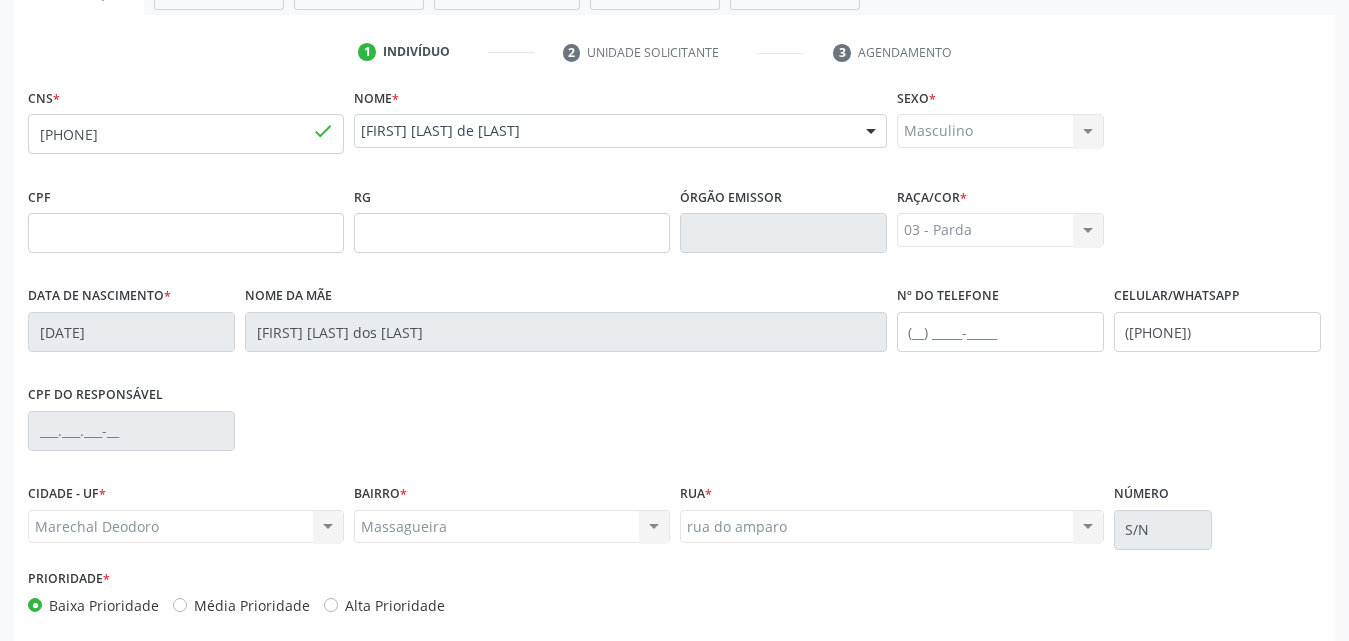 scroll, scrollTop: 471, scrollLeft: 0, axis: vertical 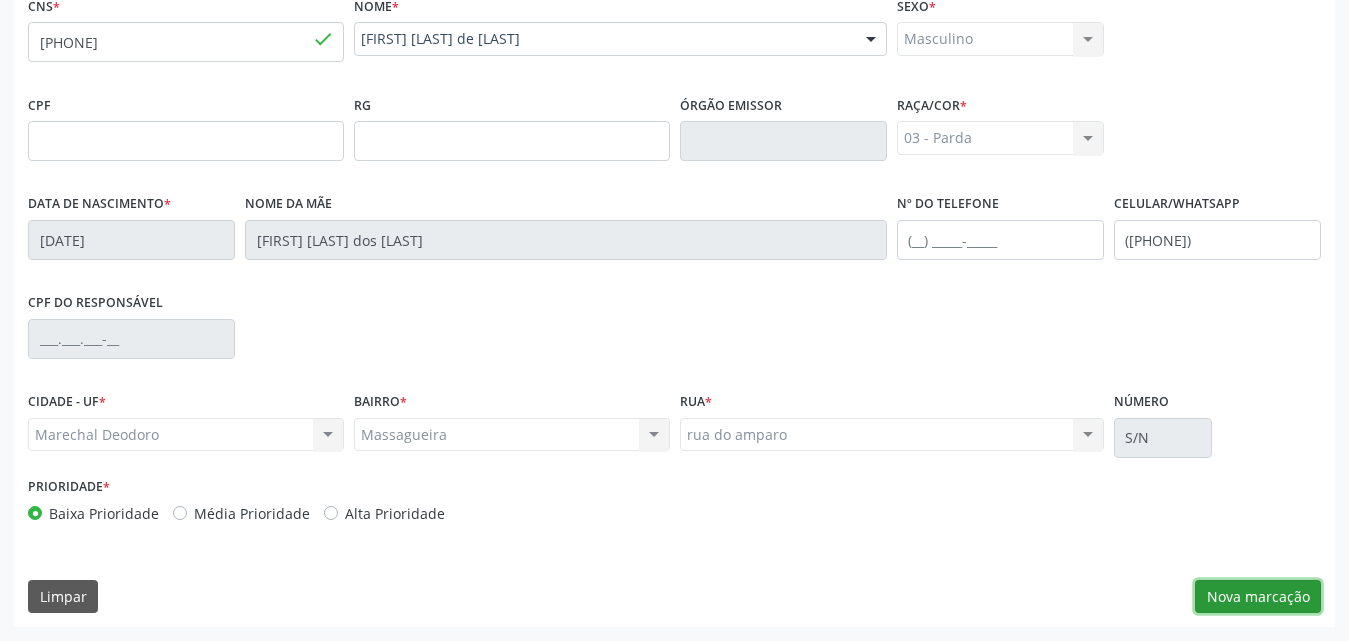 click on "Nova marcação" at bounding box center [1258, 597] 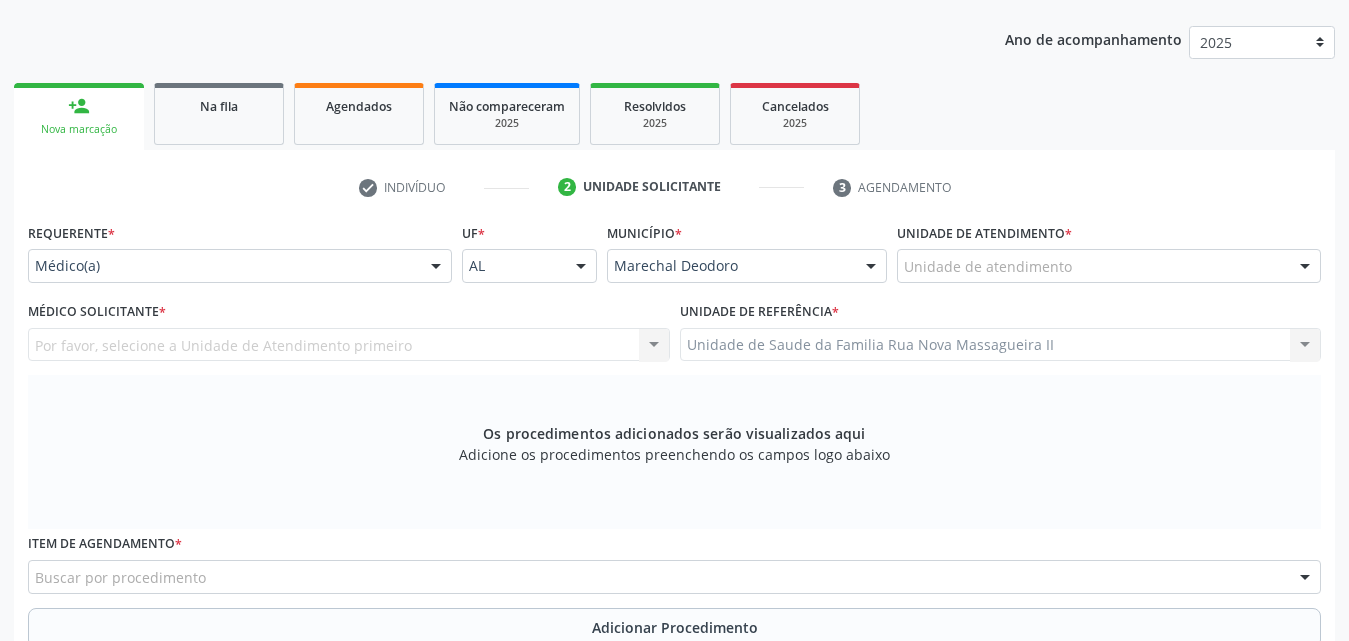 scroll, scrollTop: 71, scrollLeft: 0, axis: vertical 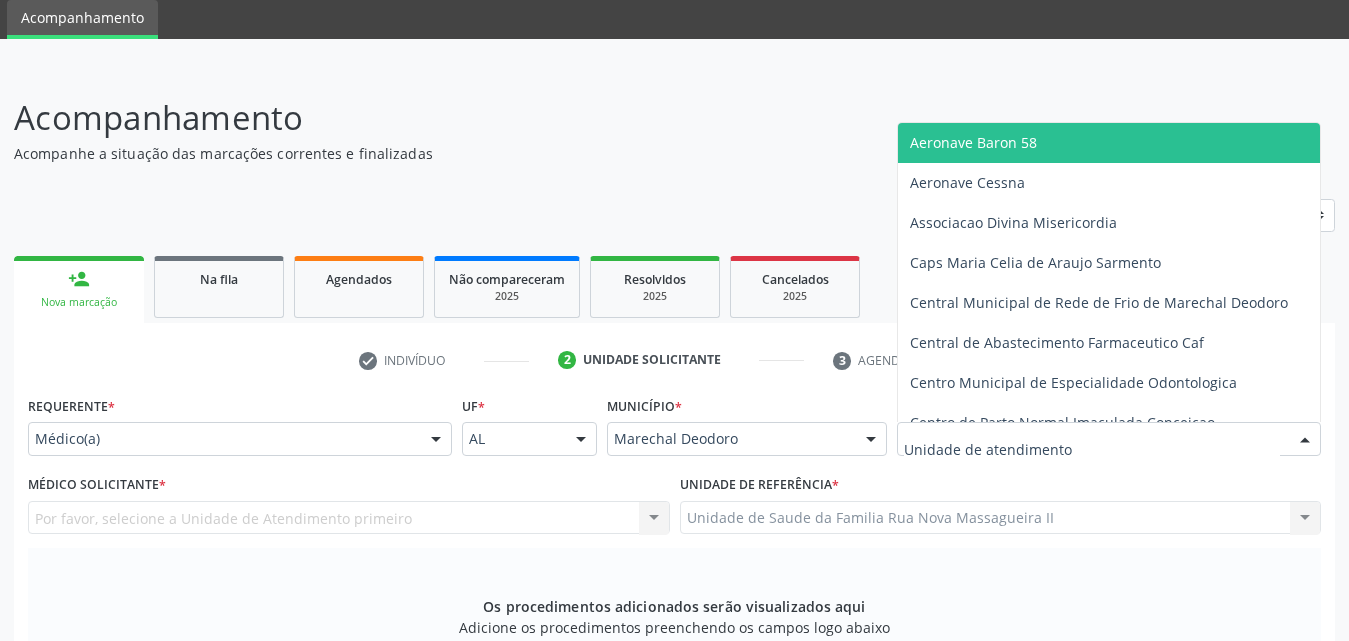 click at bounding box center (1109, 439) 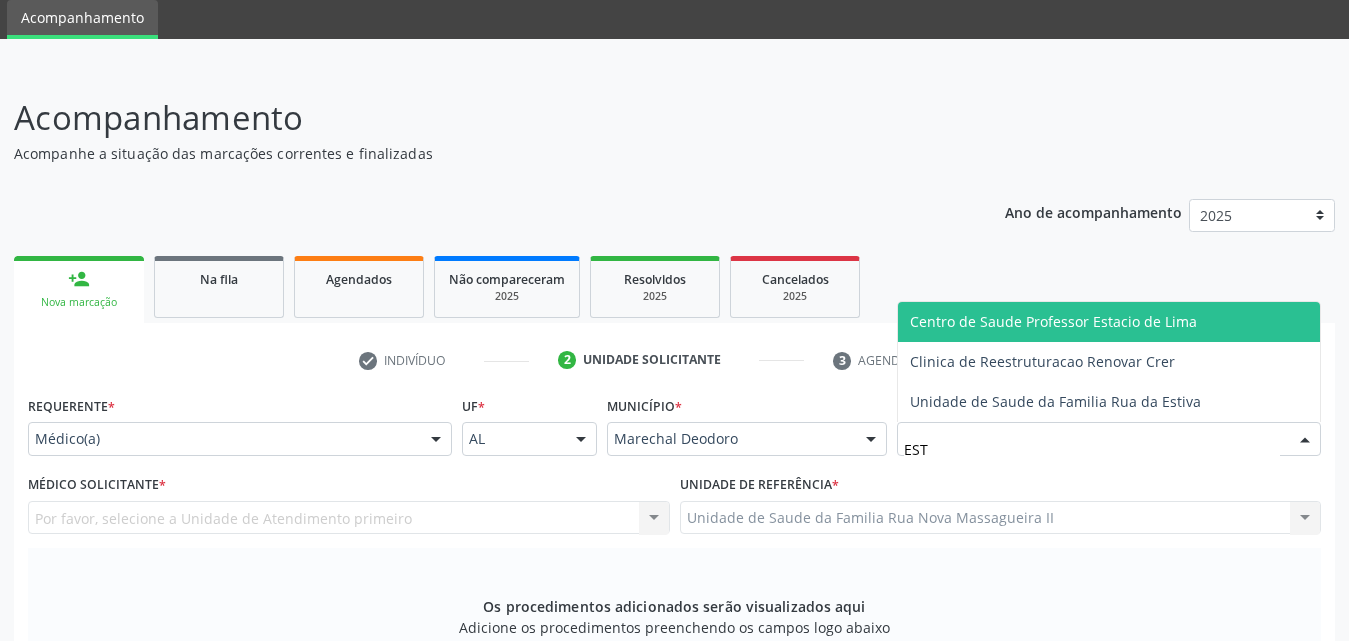 type on "ESTA" 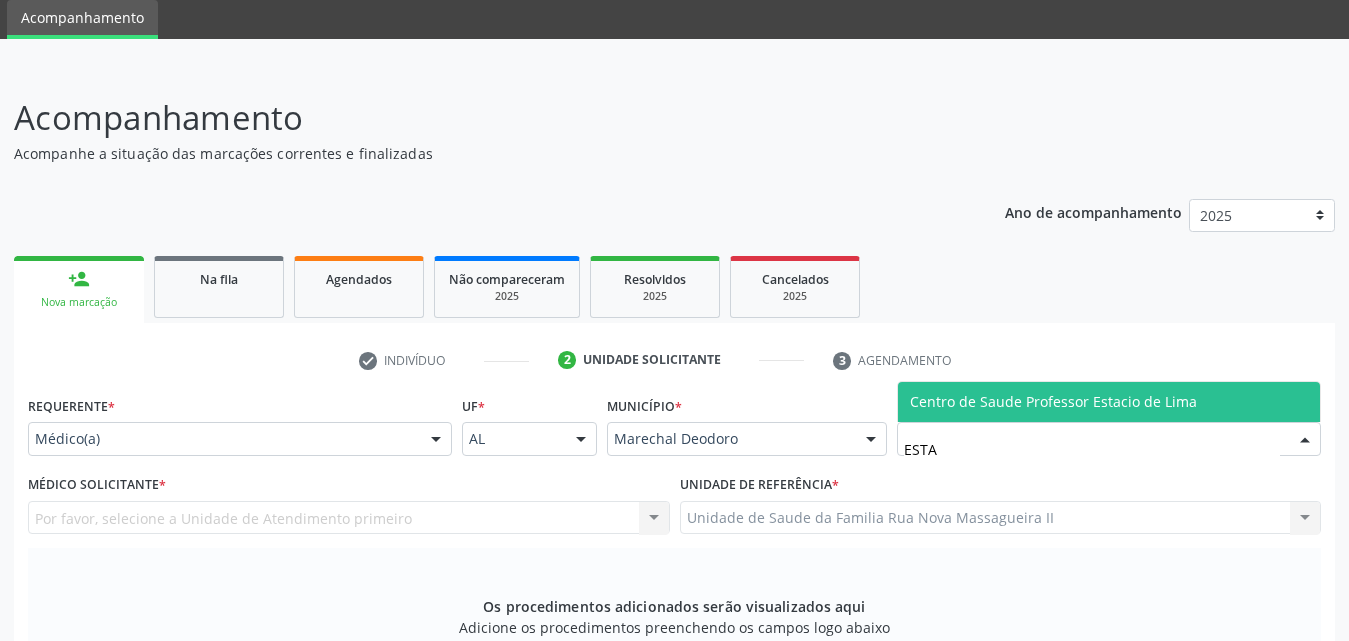 click on "Centro de Saude Professor Estacio de Lima" at bounding box center [1053, 401] 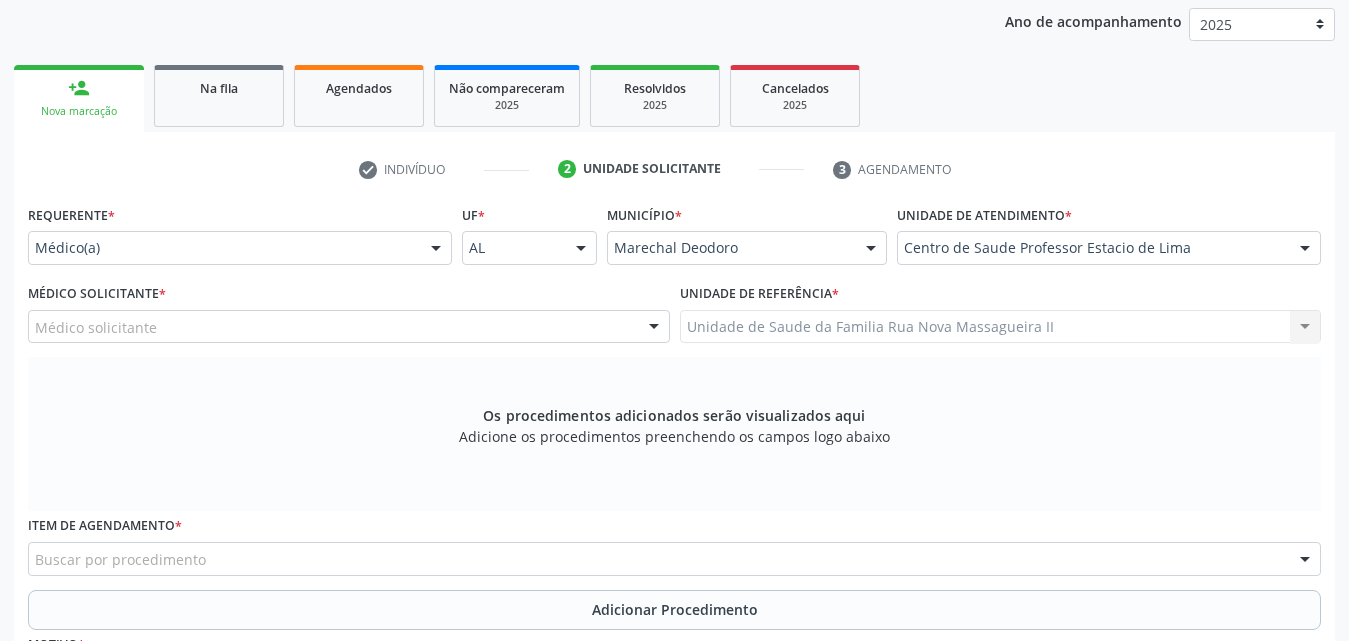 scroll, scrollTop: 271, scrollLeft: 0, axis: vertical 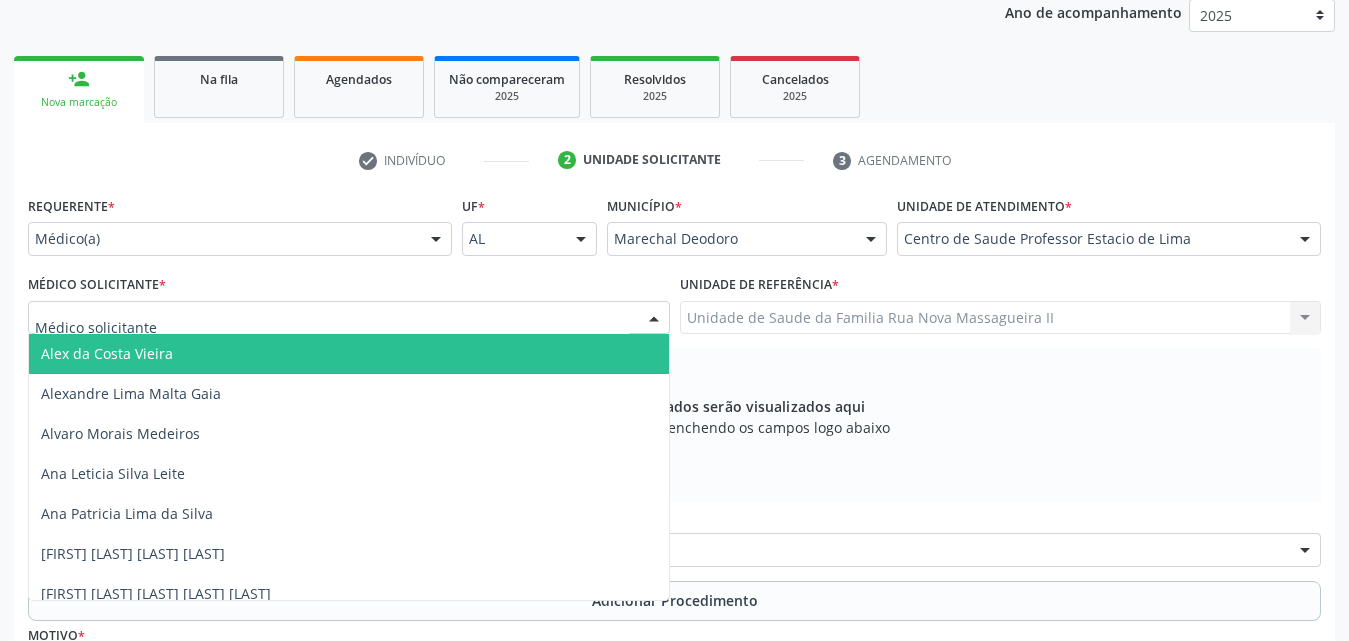 click at bounding box center (654, 319) 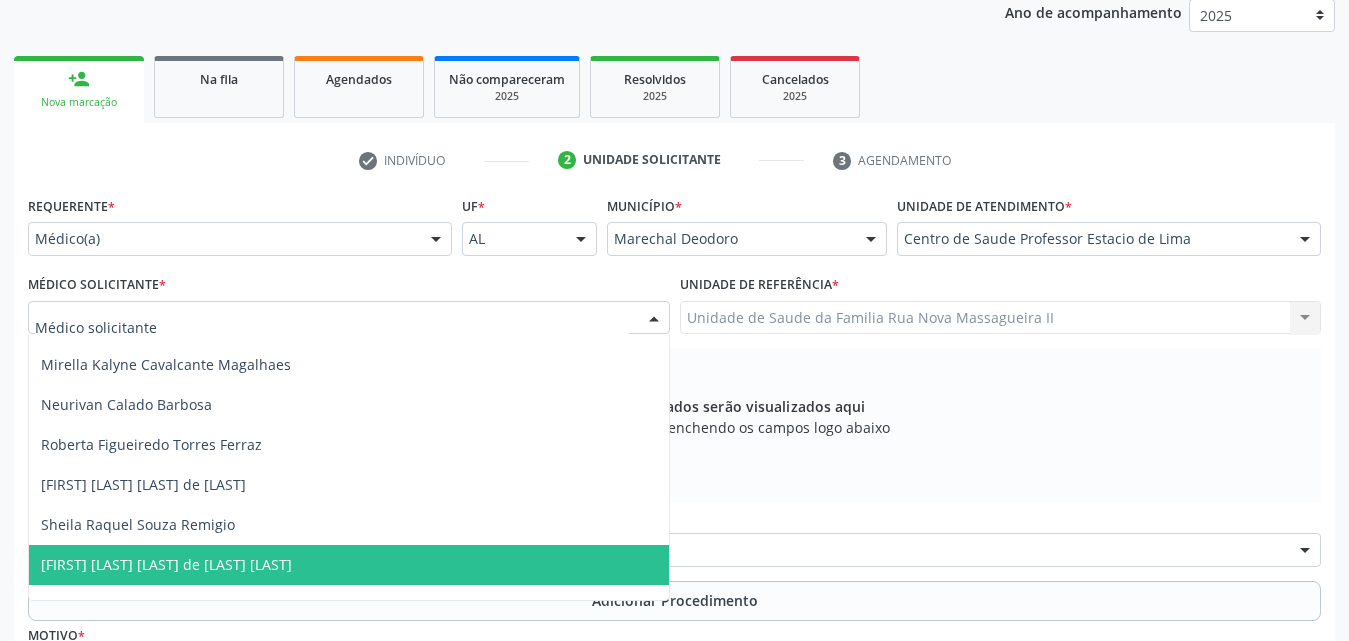 scroll, scrollTop: 1354, scrollLeft: 0, axis: vertical 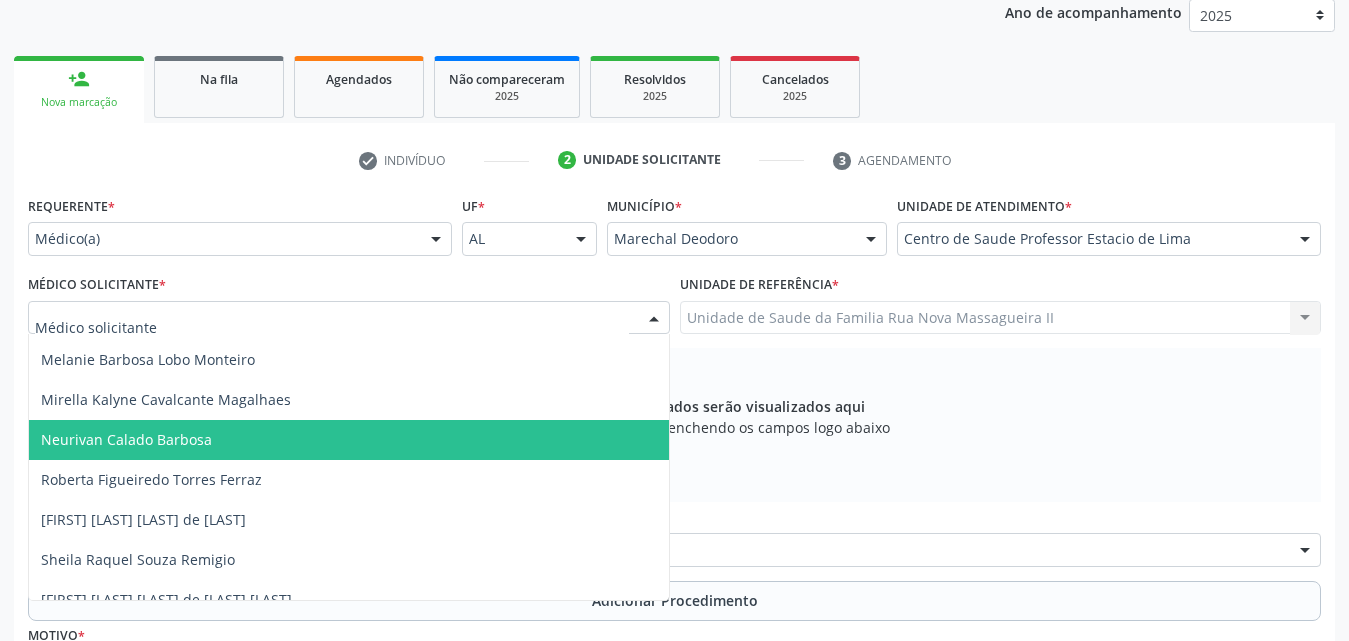 click on "Neurivan Calado Barbosa" at bounding box center [126, 439] 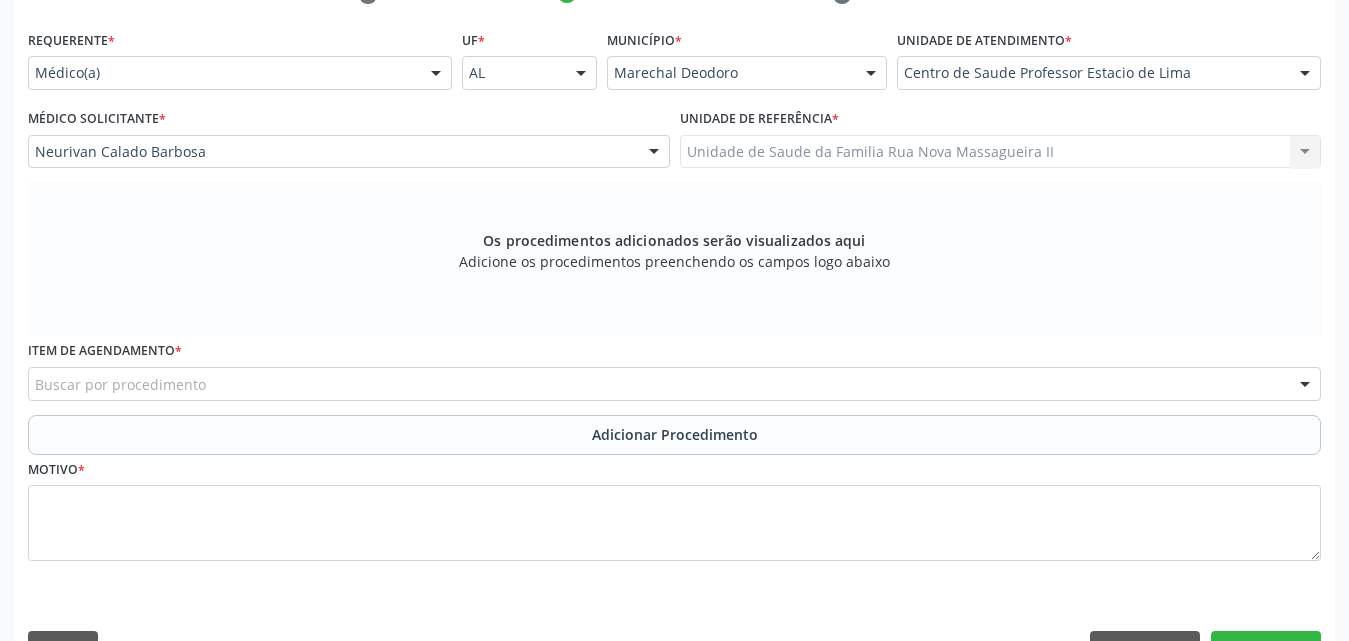 scroll, scrollTop: 488, scrollLeft: 0, axis: vertical 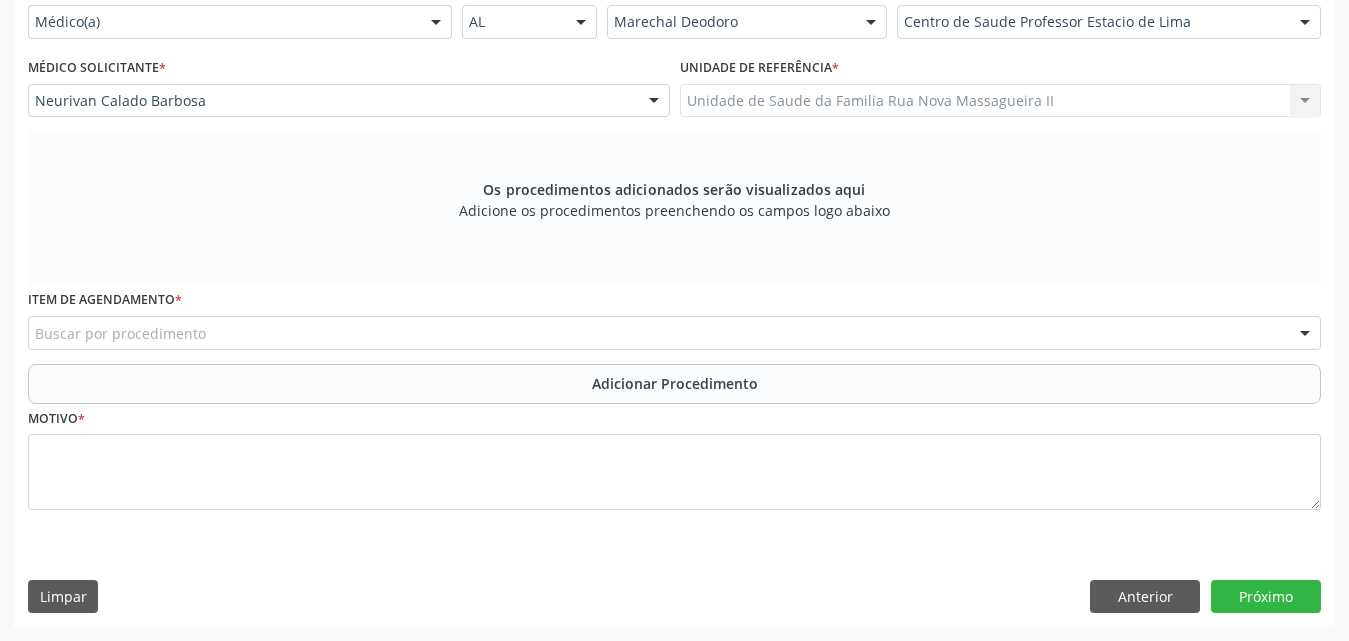 click on "Buscar por procedimento" at bounding box center [674, 333] 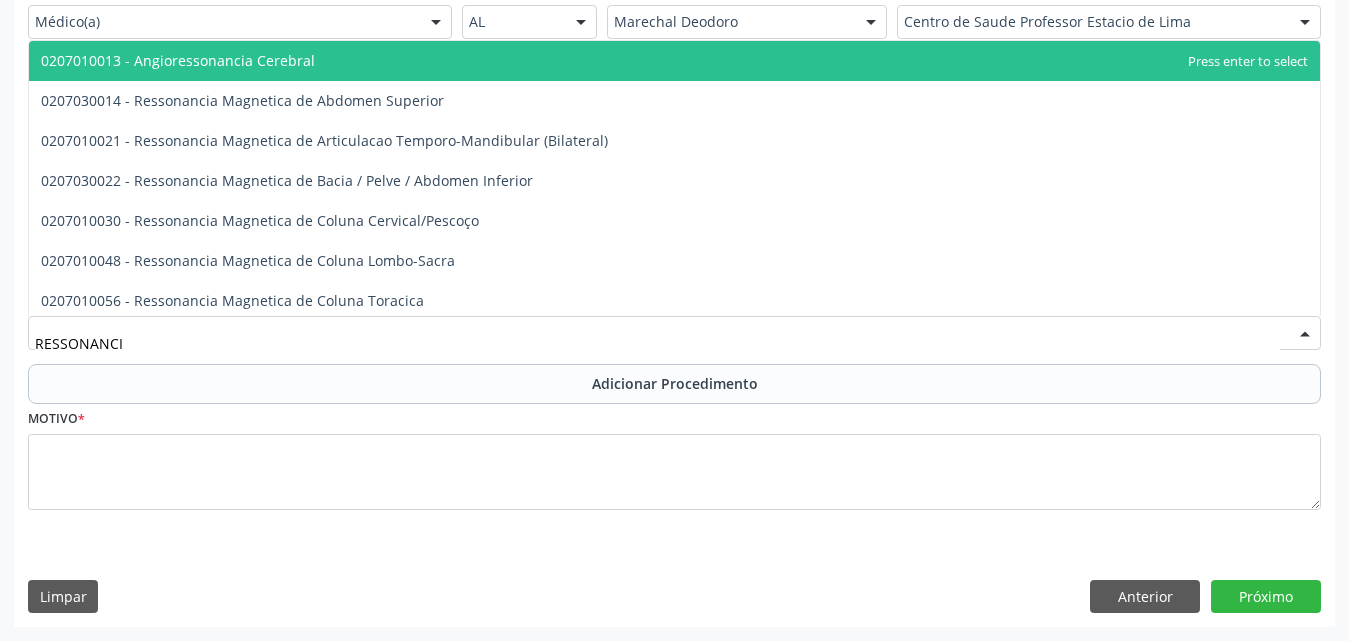 type on "RESSONANCIA" 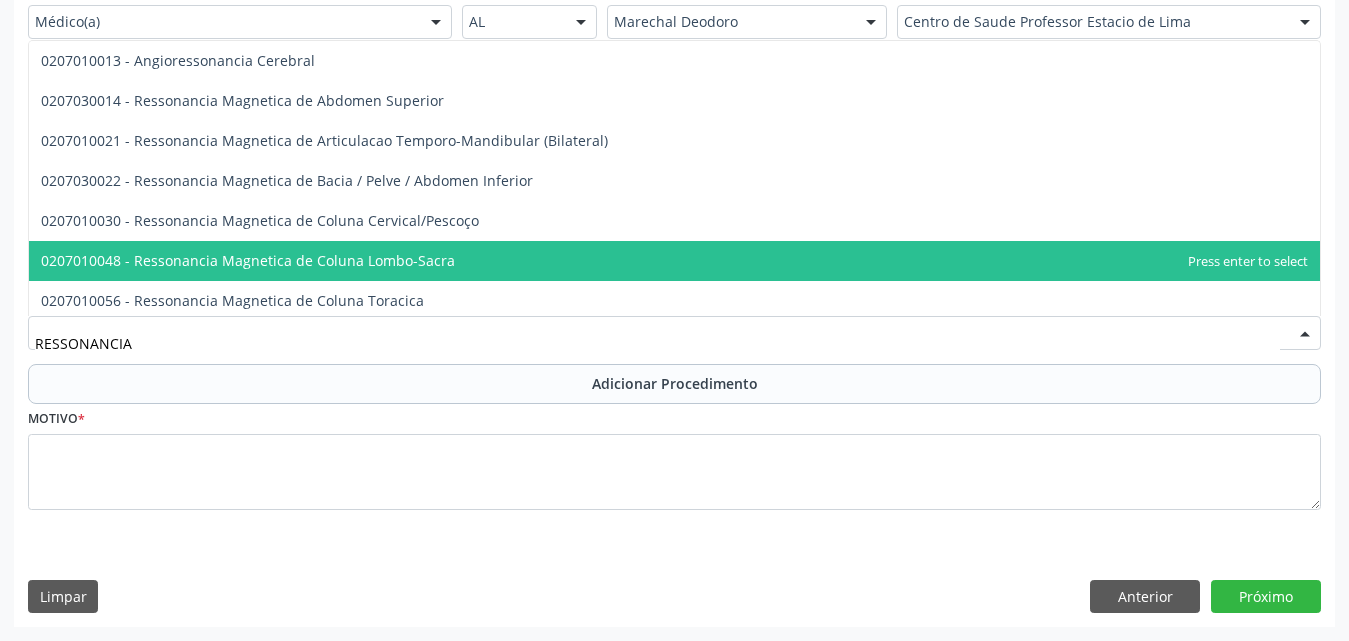 click on "0207010048 - Ressonancia Magnetica de Coluna Lombo-Sacra" at bounding box center [248, 260] 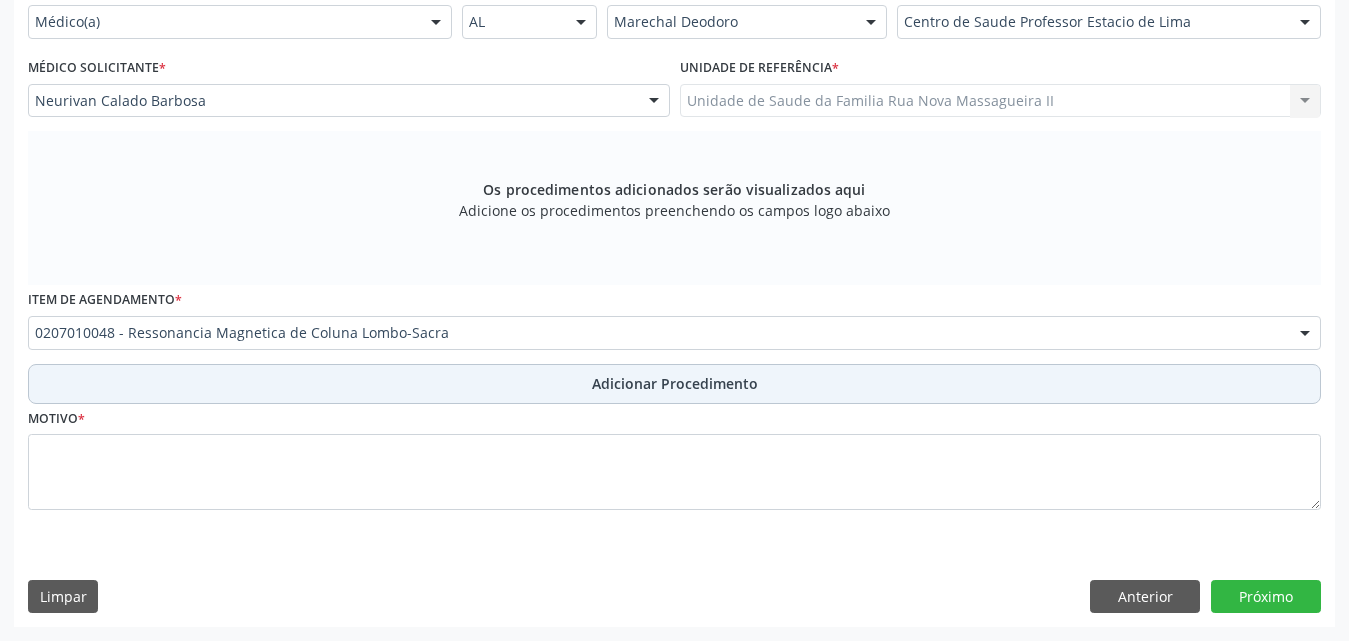 click on "Adicionar Procedimento" at bounding box center [675, 383] 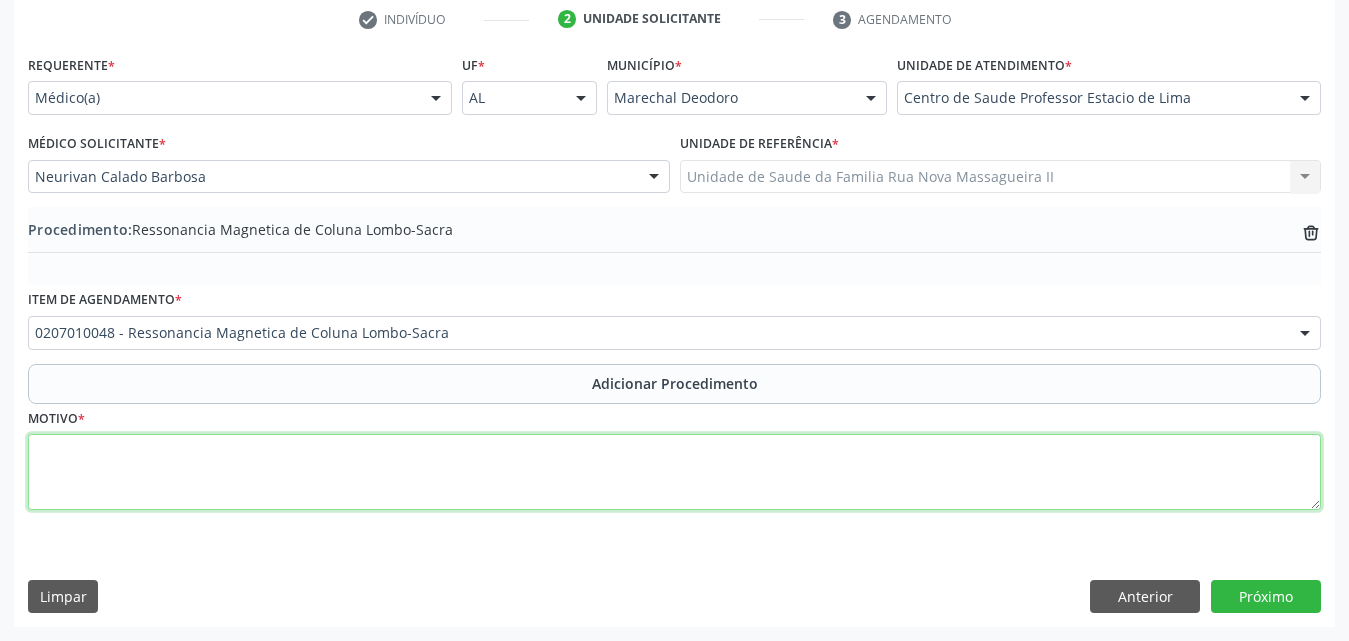 click at bounding box center (674, 472) 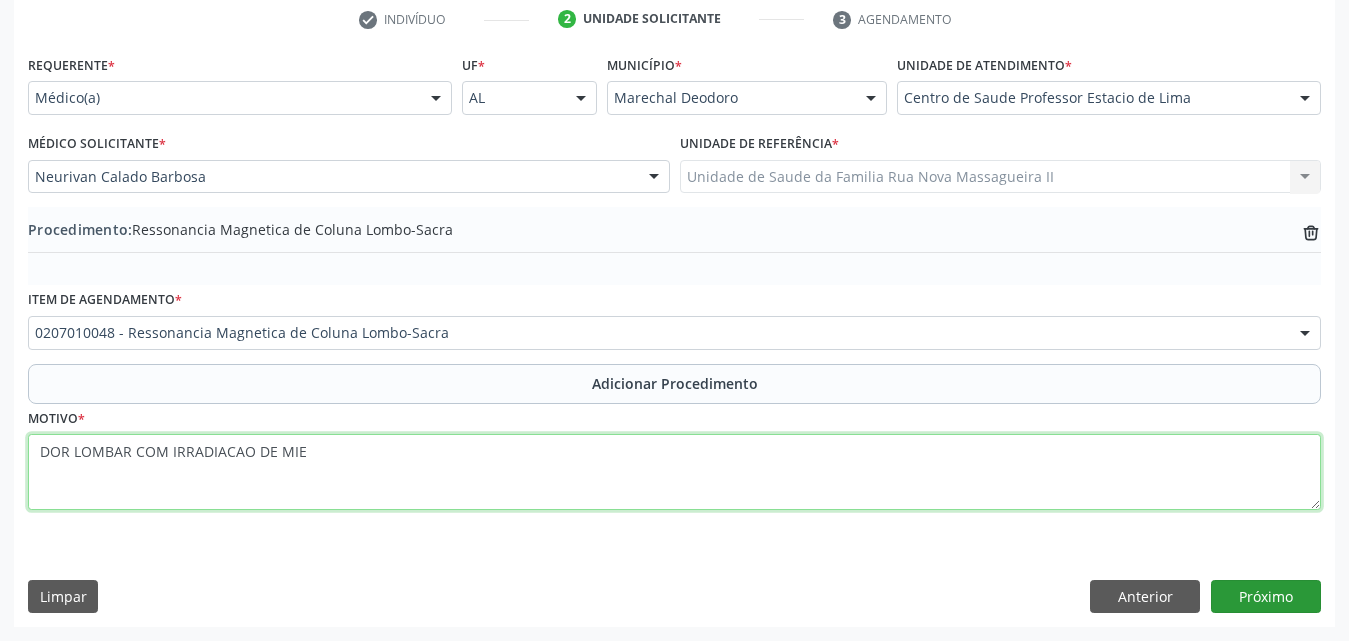 type on "DOR LOMBAR COM IRRADIACAO DE MIE" 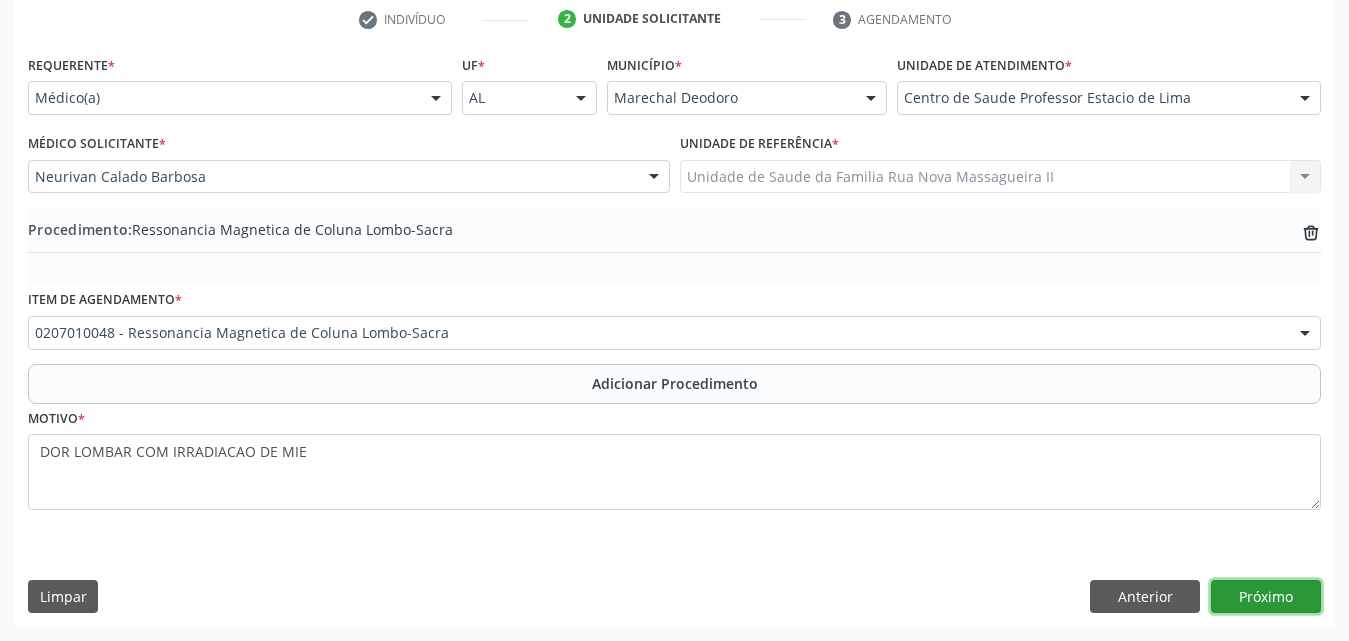 click on "Próximo" at bounding box center [1266, 597] 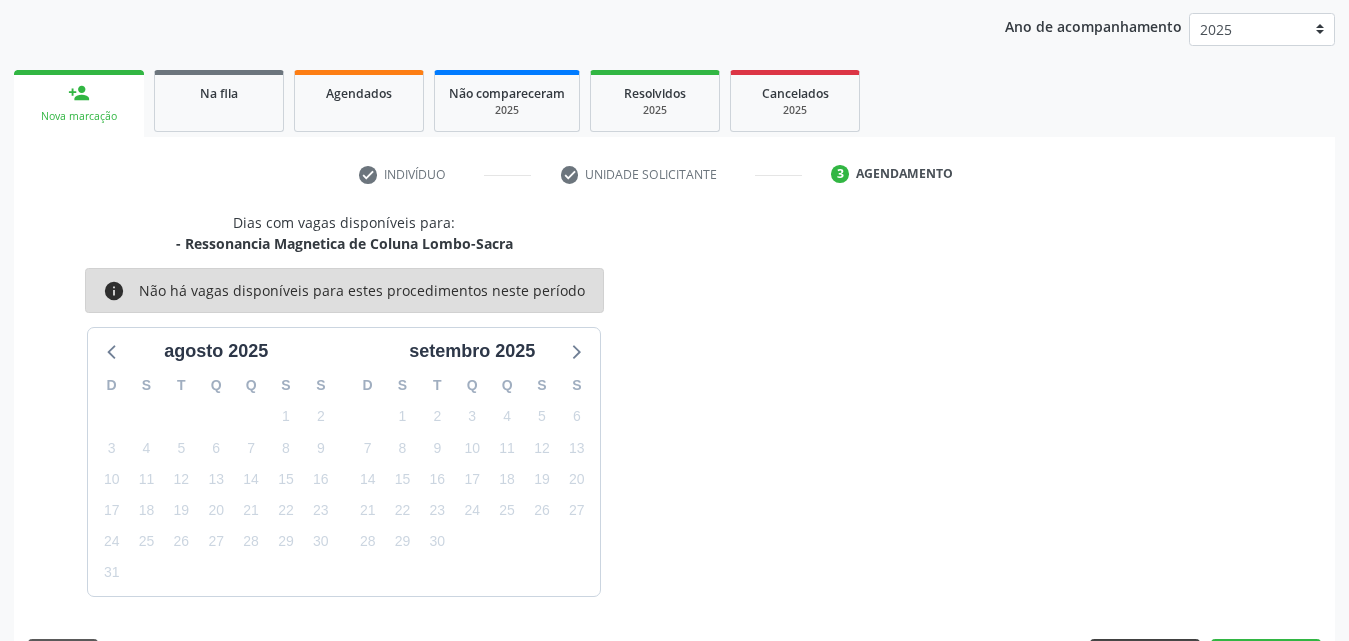 scroll, scrollTop: 316, scrollLeft: 0, axis: vertical 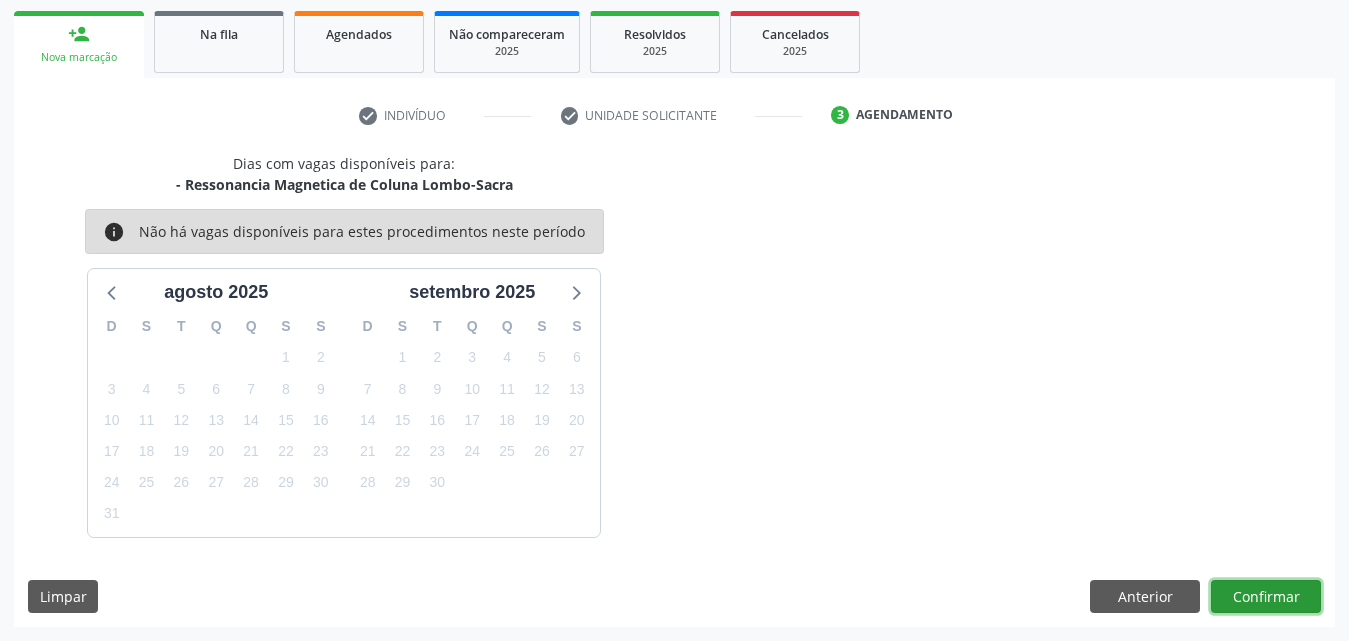 click on "Confirmar" at bounding box center (1266, 597) 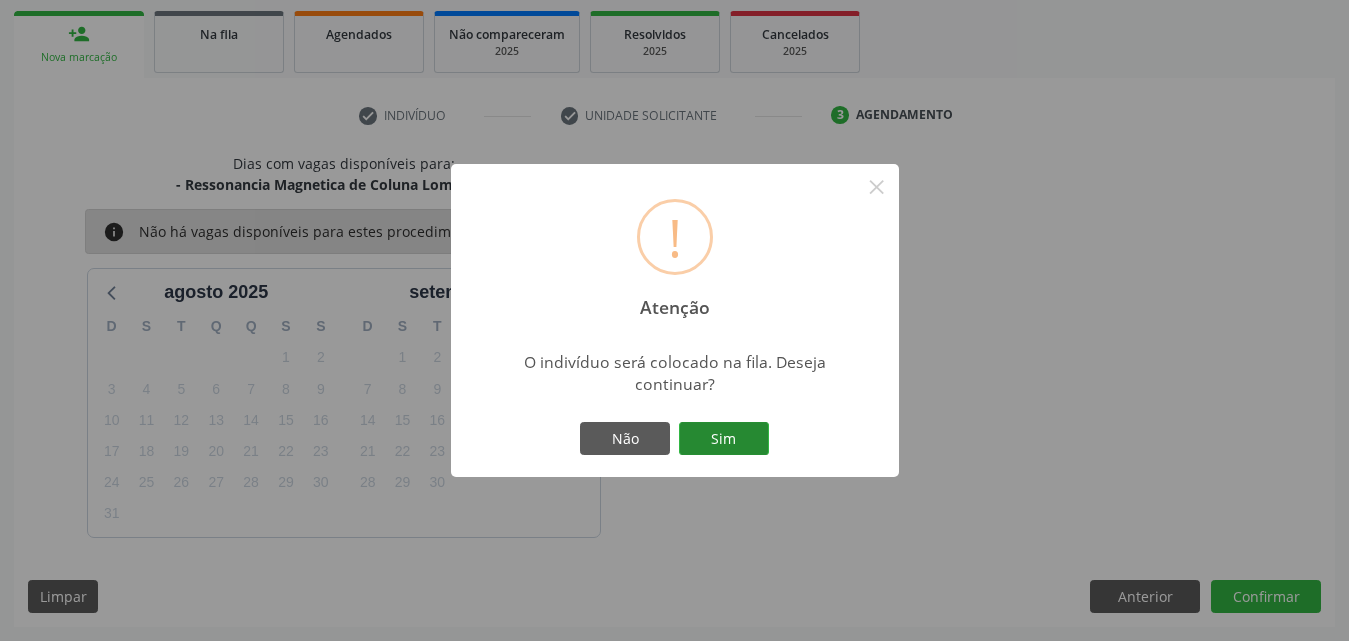 click on "Sim" at bounding box center (724, 439) 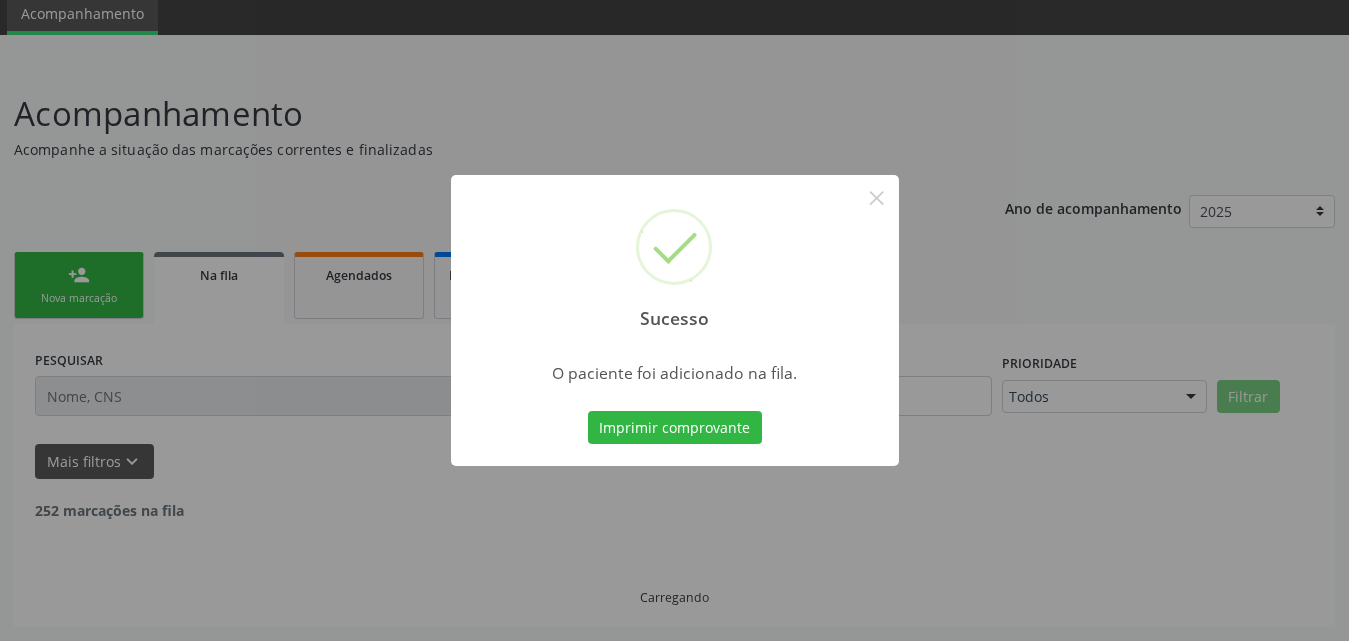 scroll, scrollTop: 54, scrollLeft: 0, axis: vertical 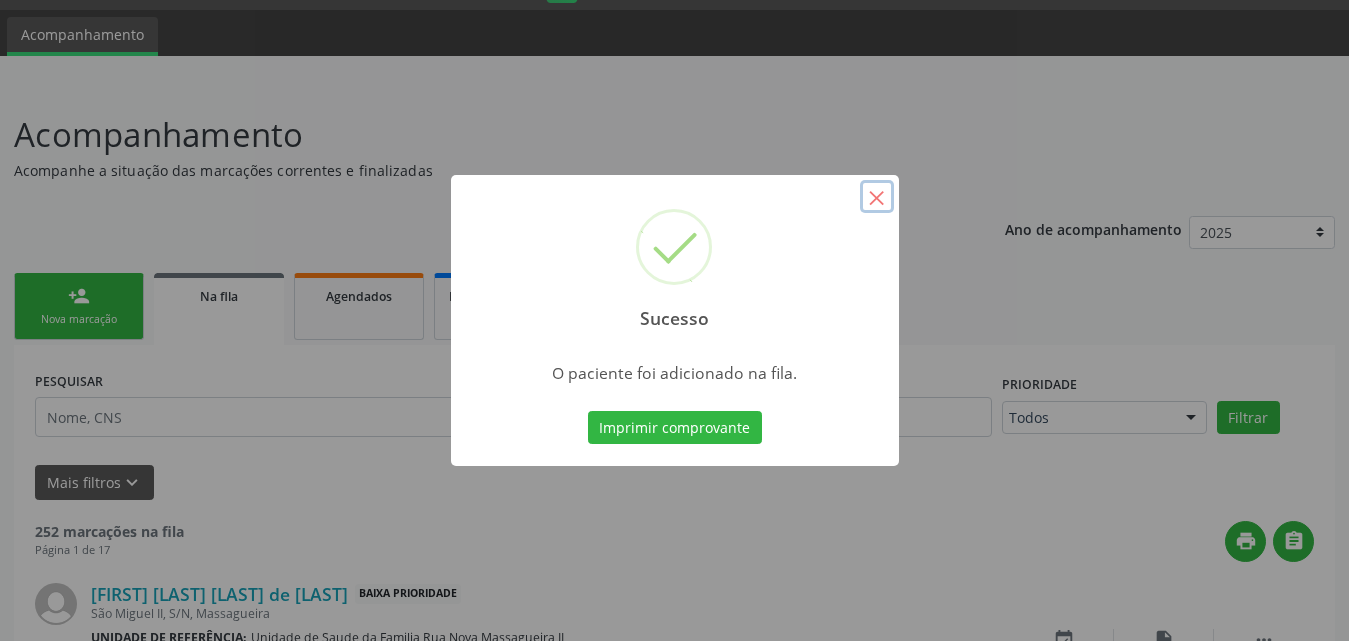 click on "×" at bounding box center [877, 197] 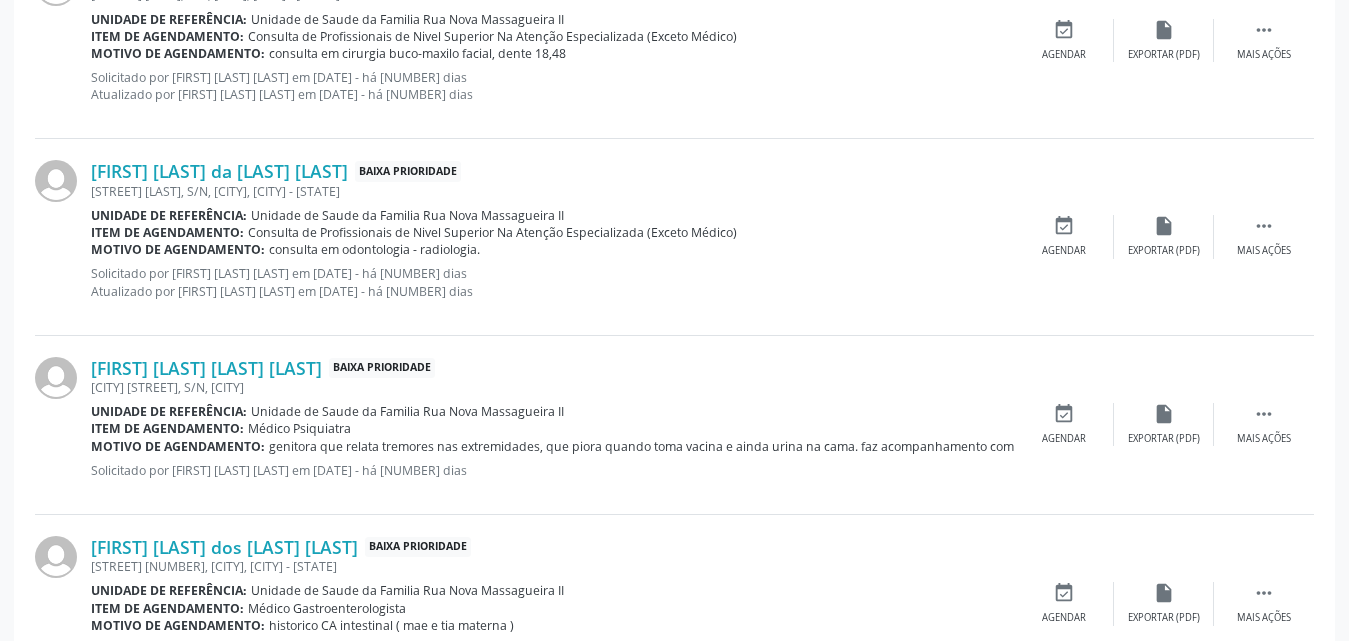 scroll, scrollTop: 2806, scrollLeft: 0, axis: vertical 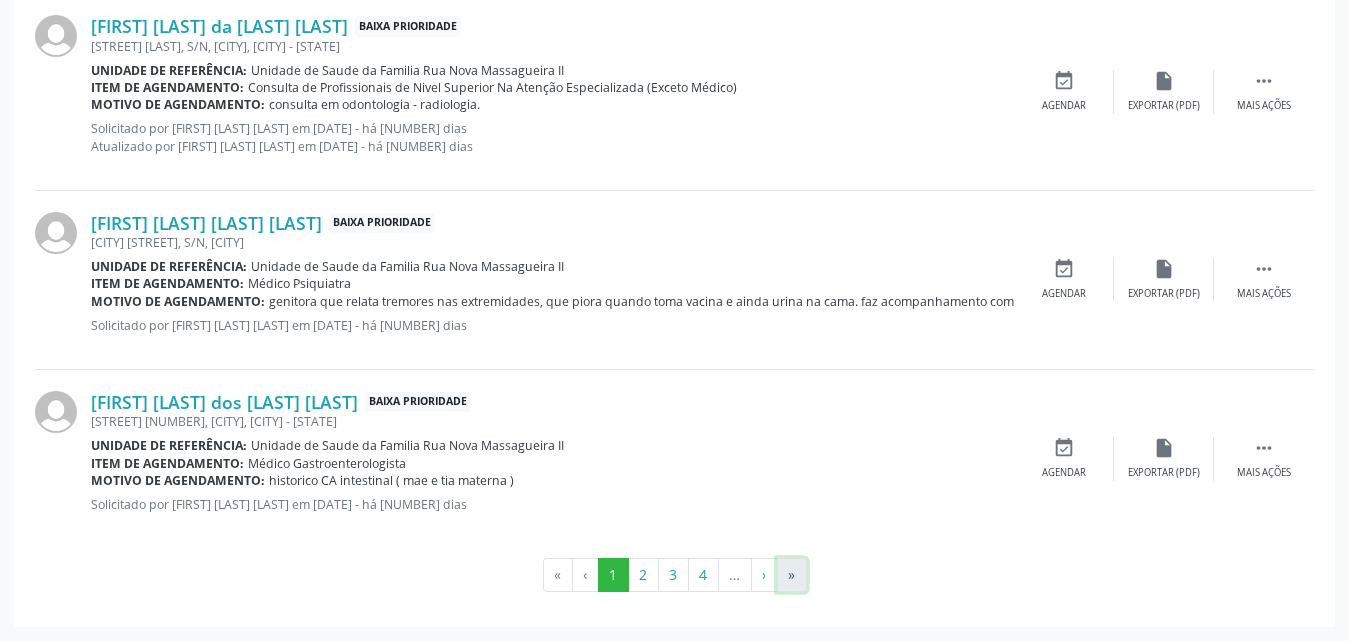 click on "»" at bounding box center [792, 575] 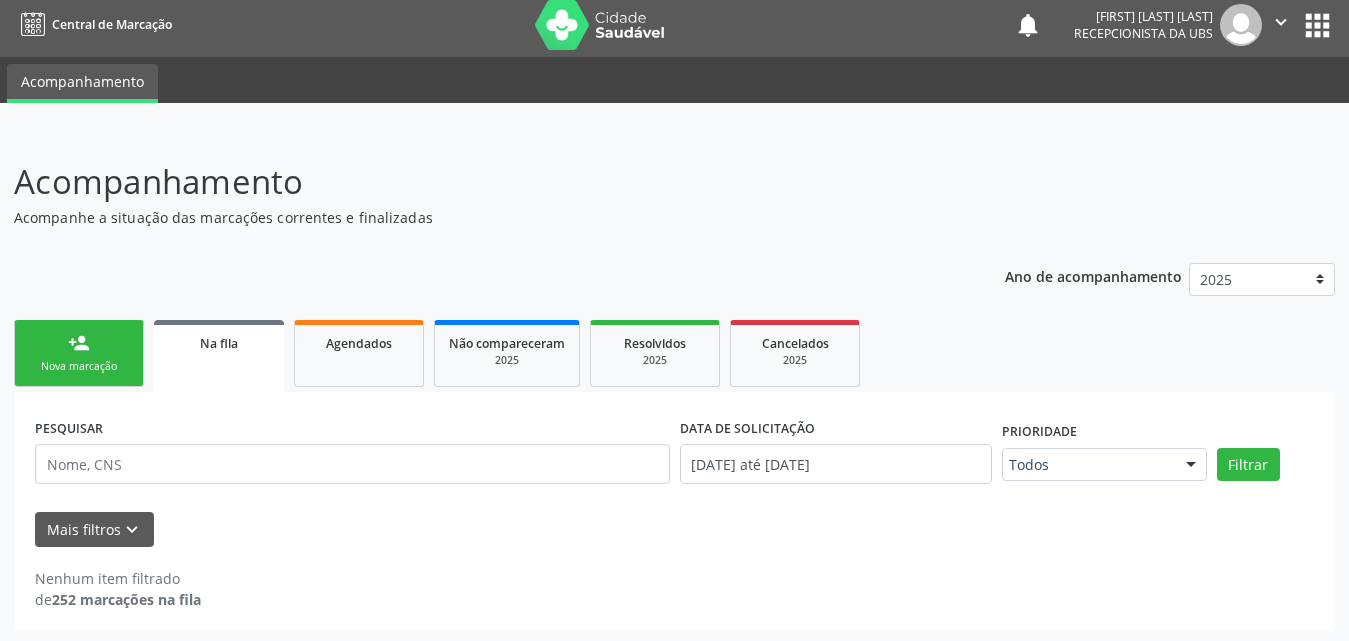scroll, scrollTop: 11, scrollLeft: 0, axis: vertical 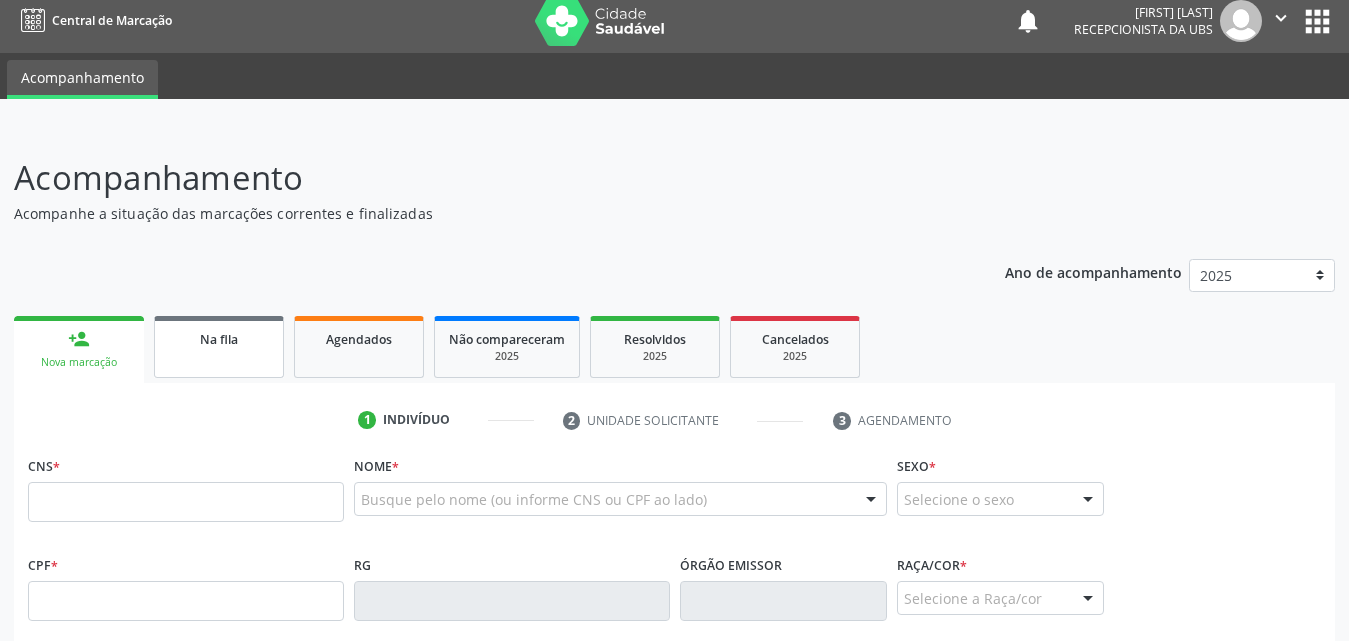 click on "Na fila" at bounding box center [219, 347] 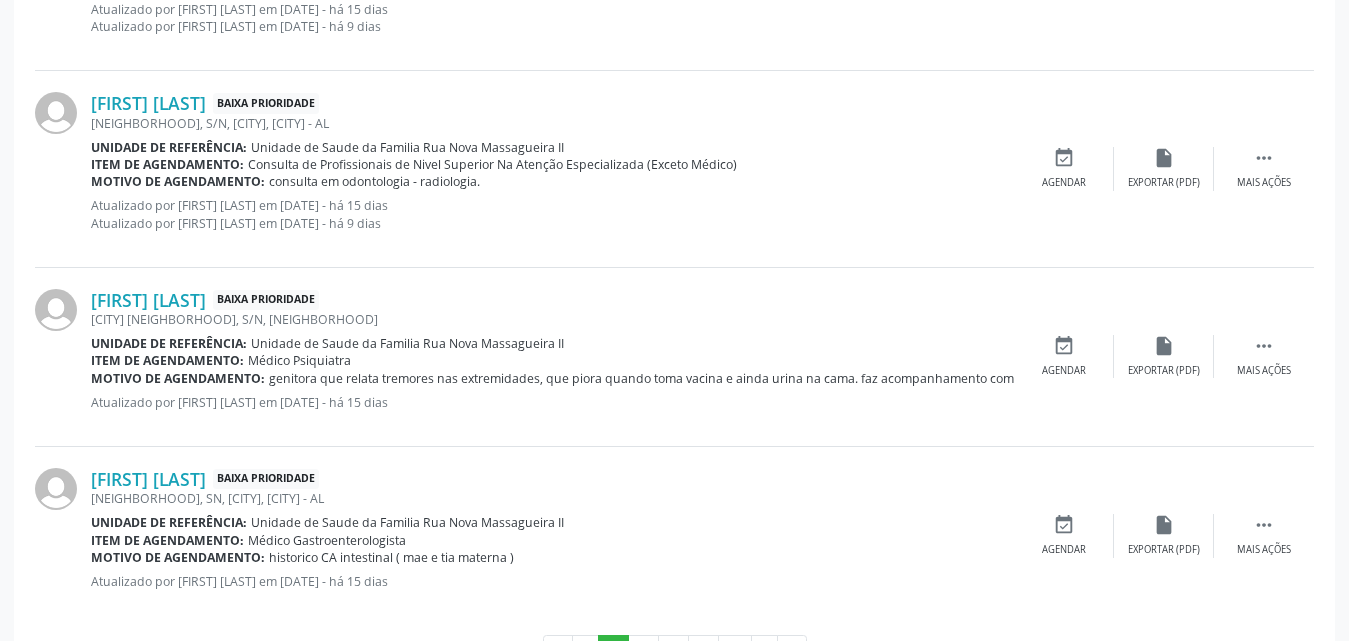scroll, scrollTop: 2806, scrollLeft: 0, axis: vertical 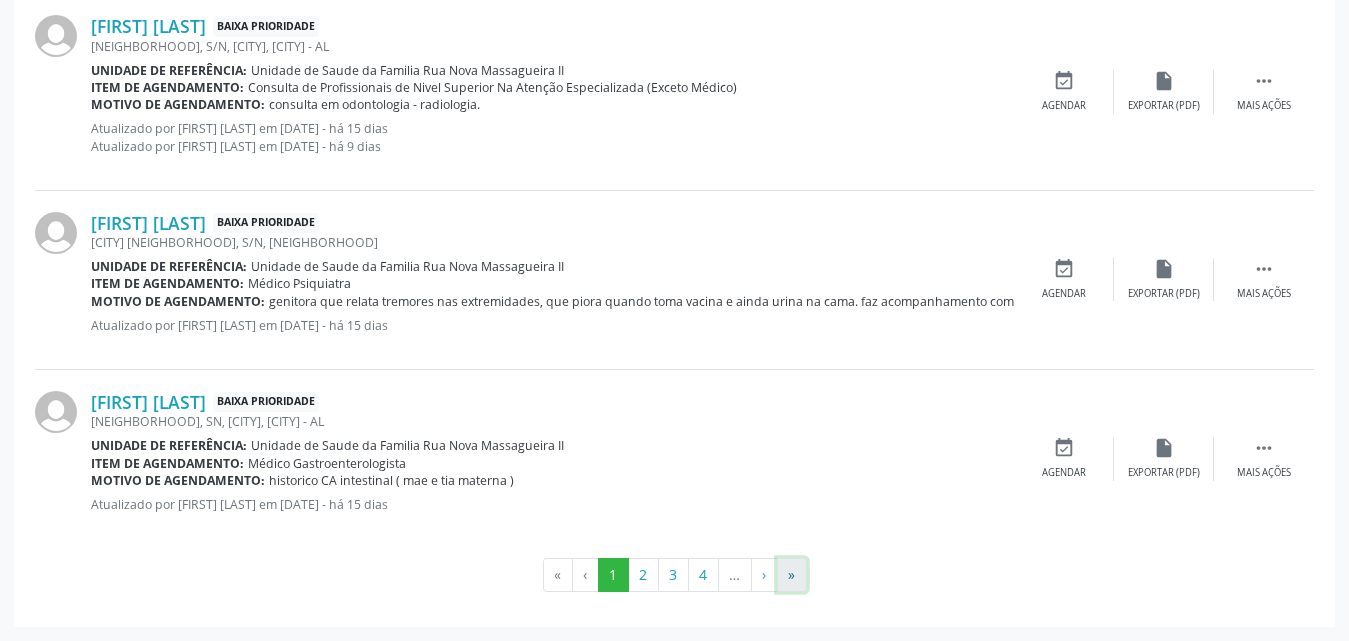 click on "»" at bounding box center (792, 575) 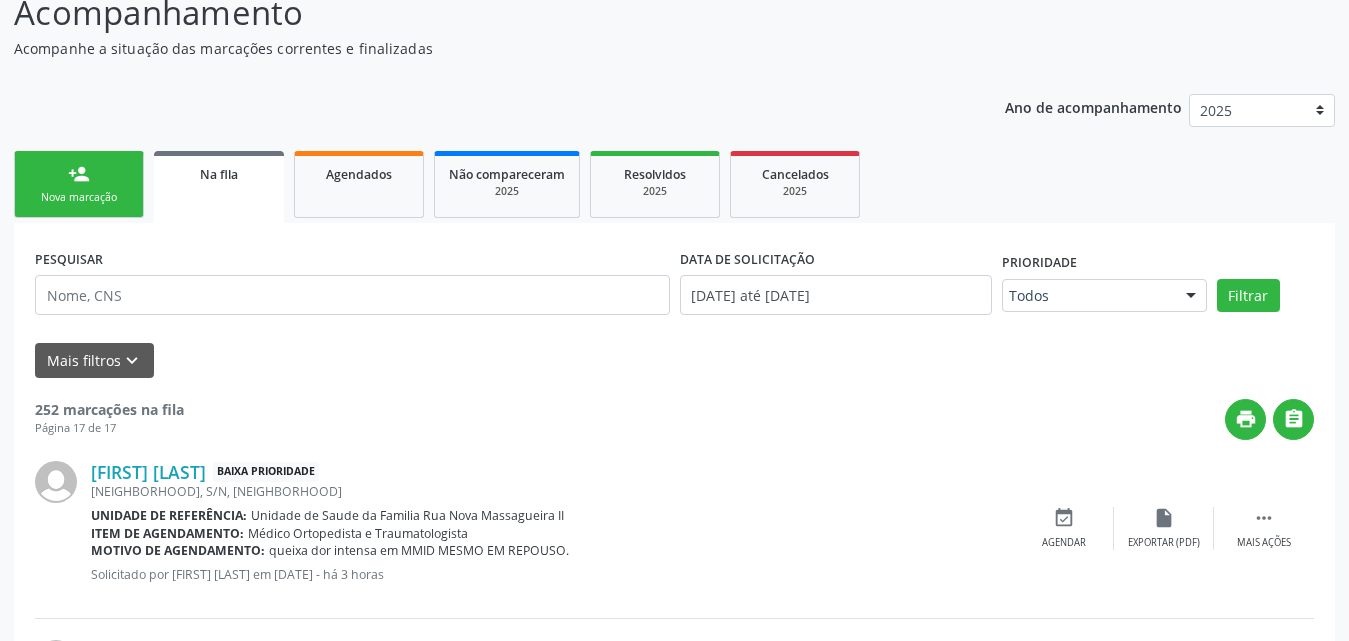 scroll, scrollTop: 0, scrollLeft: 0, axis: both 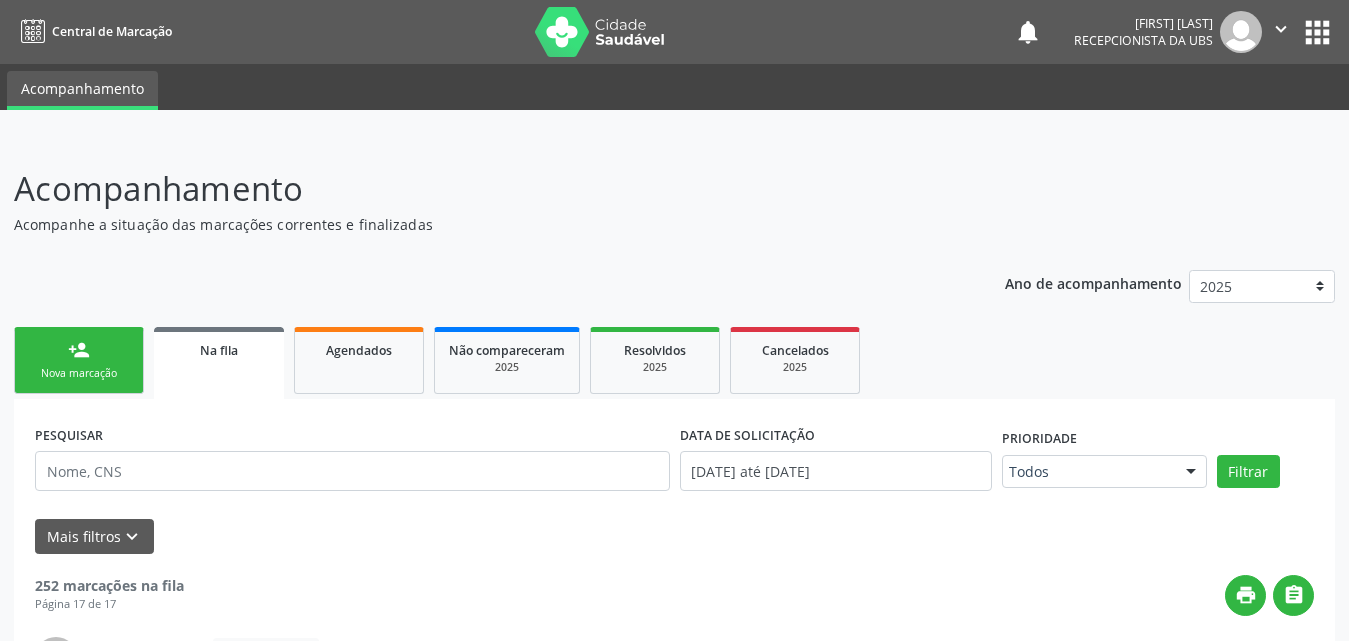 click on "Nova marcação" at bounding box center (79, 373) 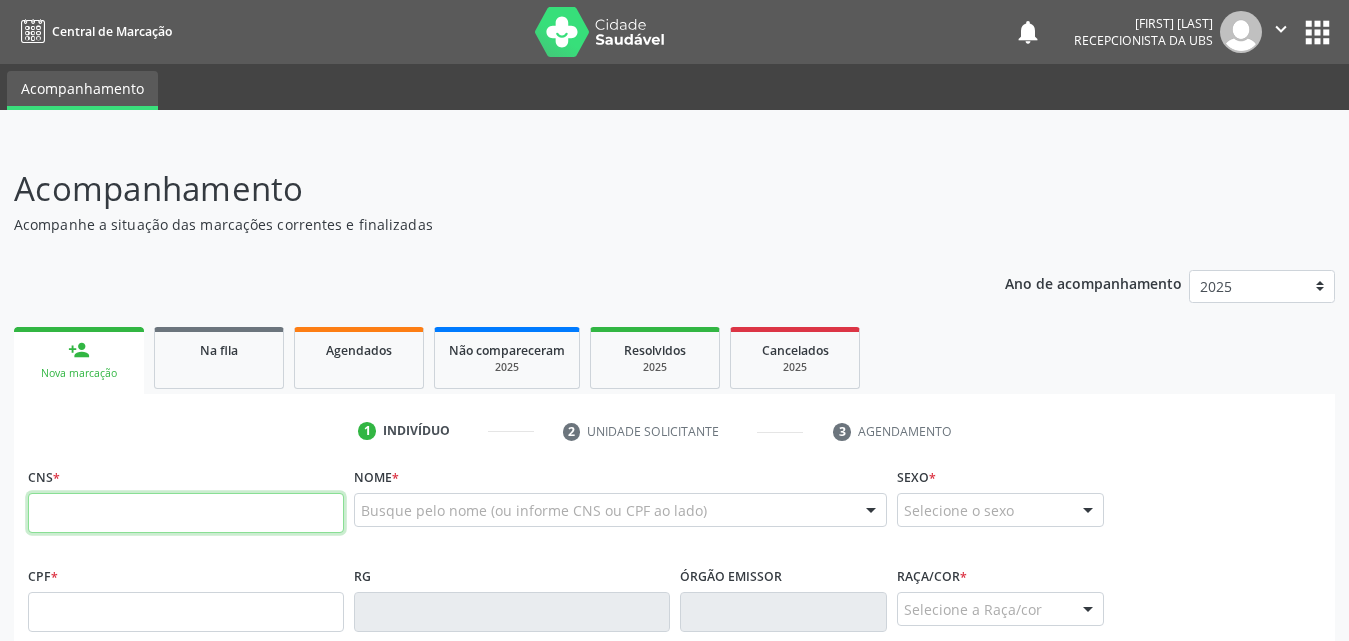 click at bounding box center [186, 513] 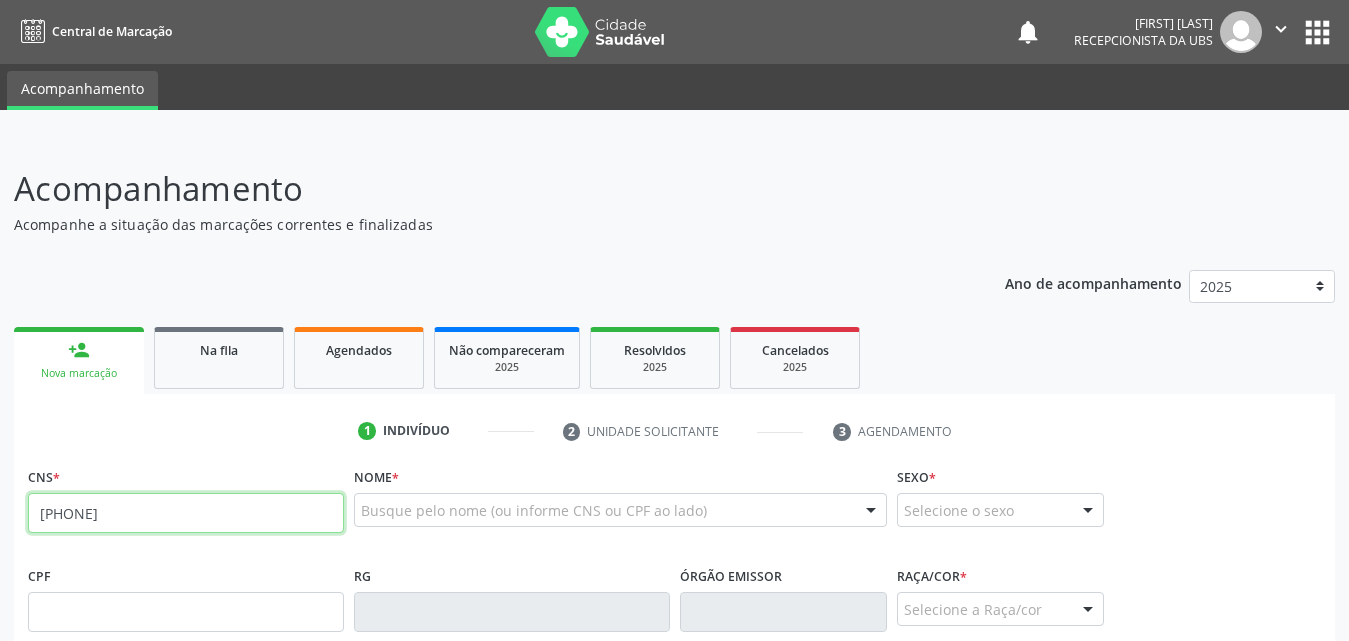 type on "[PHONE]" 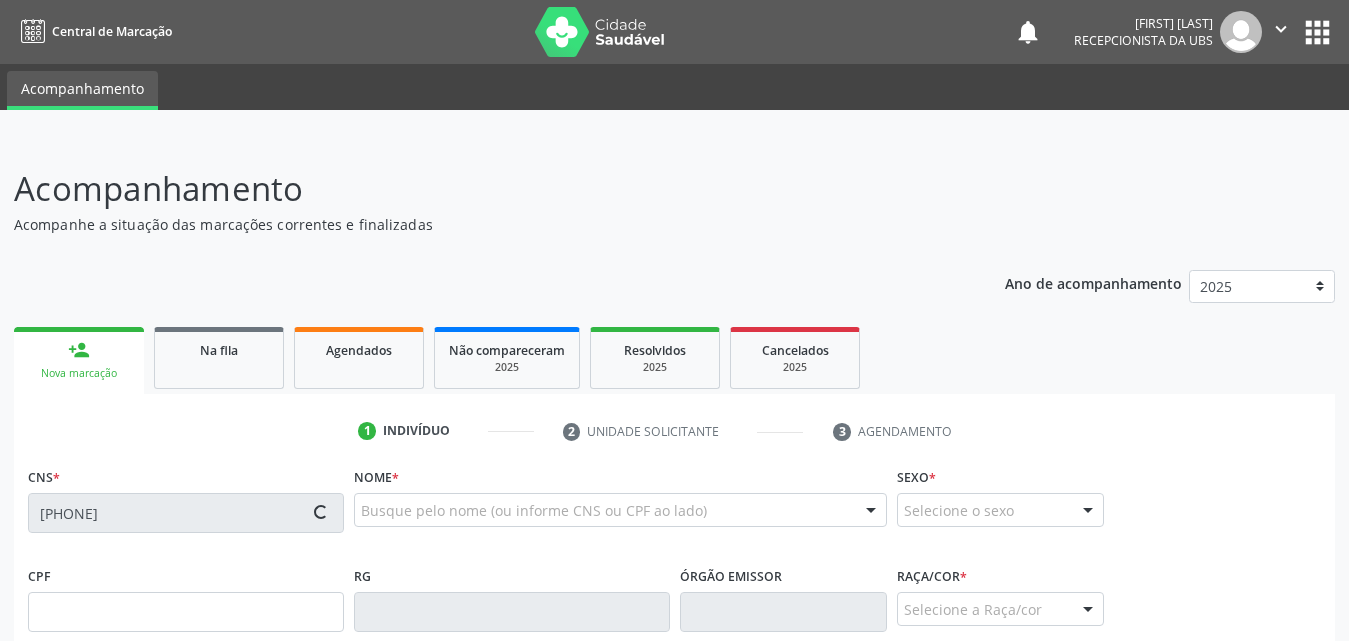 type on "[DATE]" 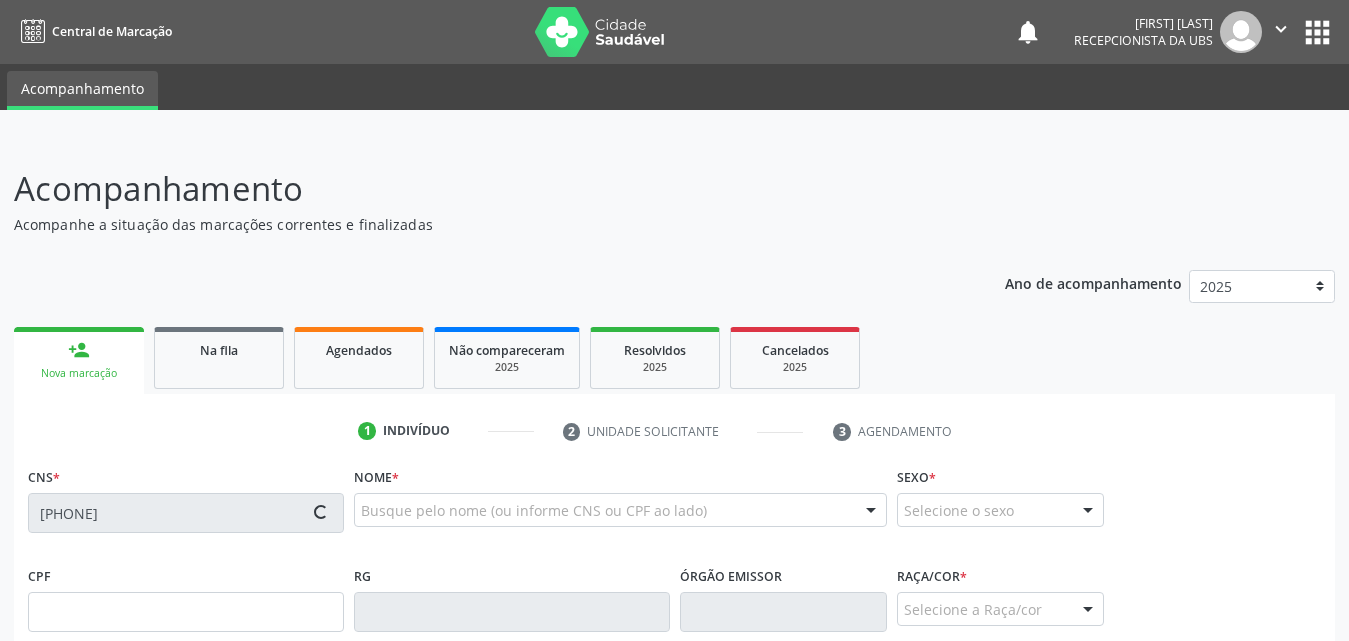type on "[FIRST] [LAST]" 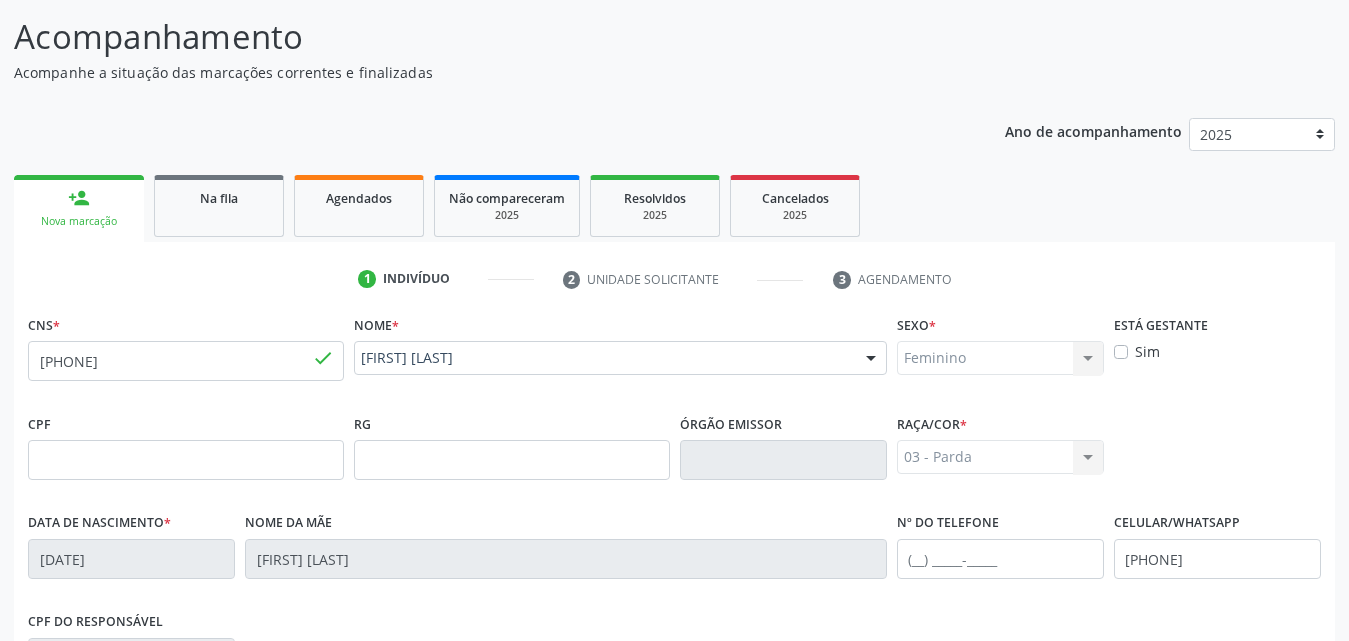 scroll, scrollTop: 471, scrollLeft: 0, axis: vertical 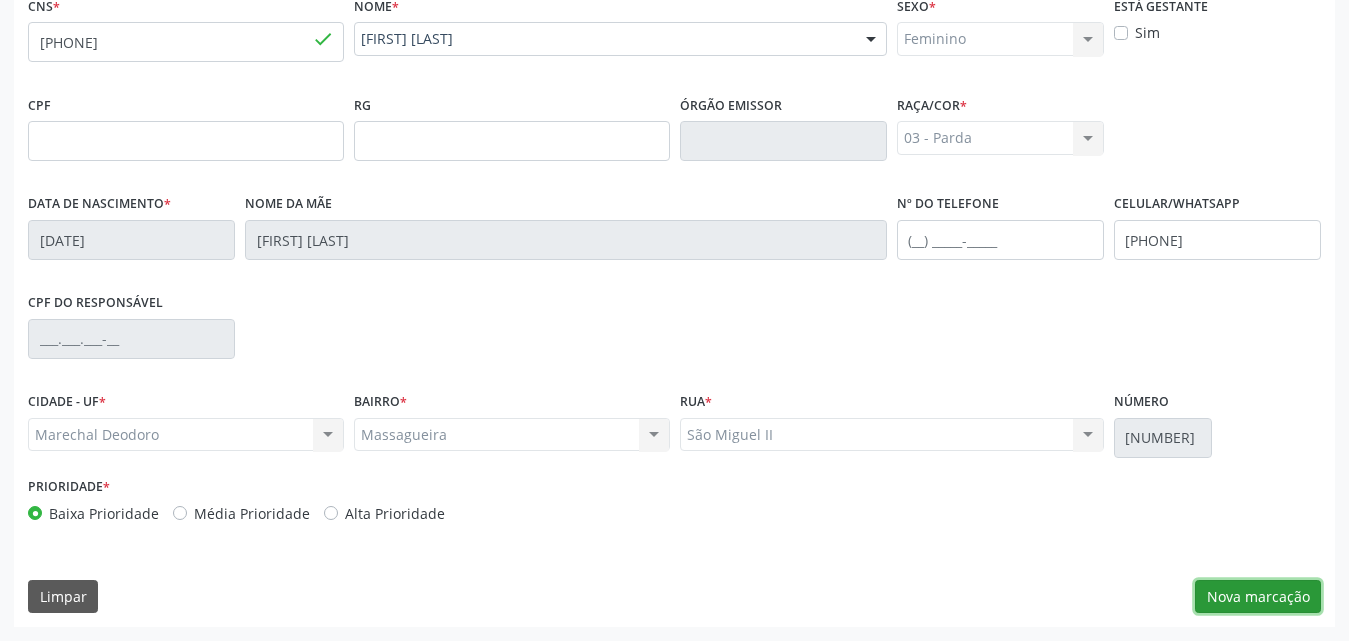 click on "Nova marcação" at bounding box center [1258, 597] 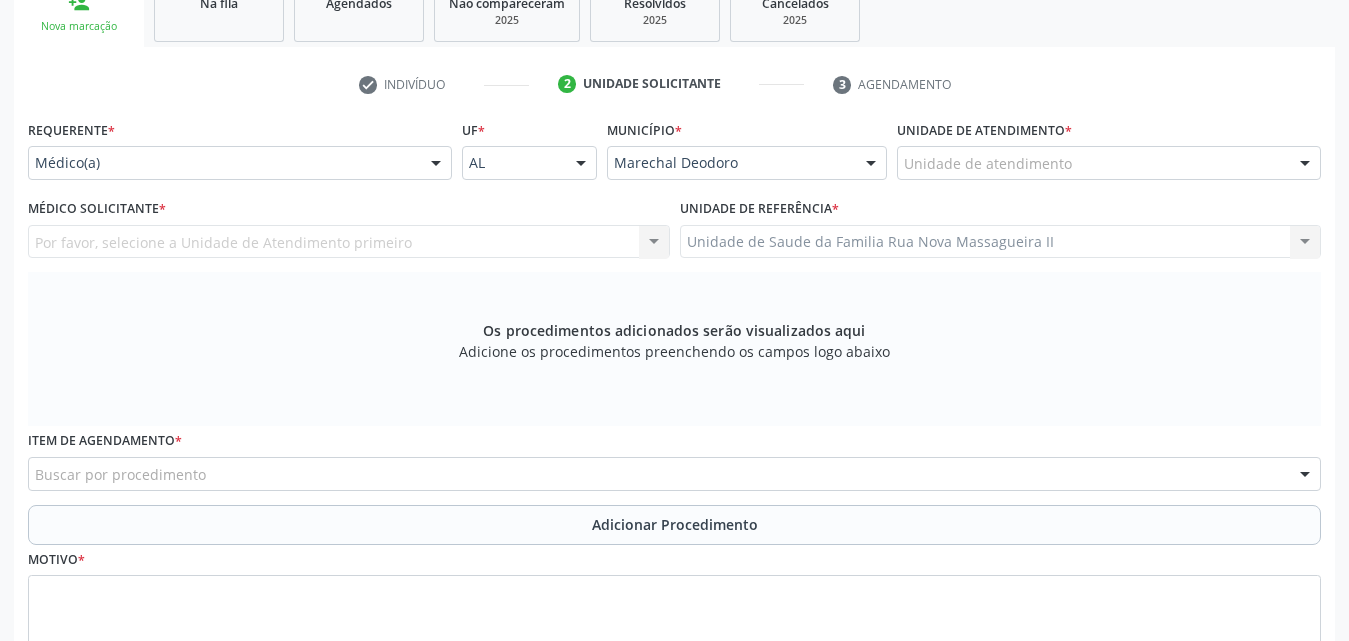 scroll, scrollTop: 171, scrollLeft: 0, axis: vertical 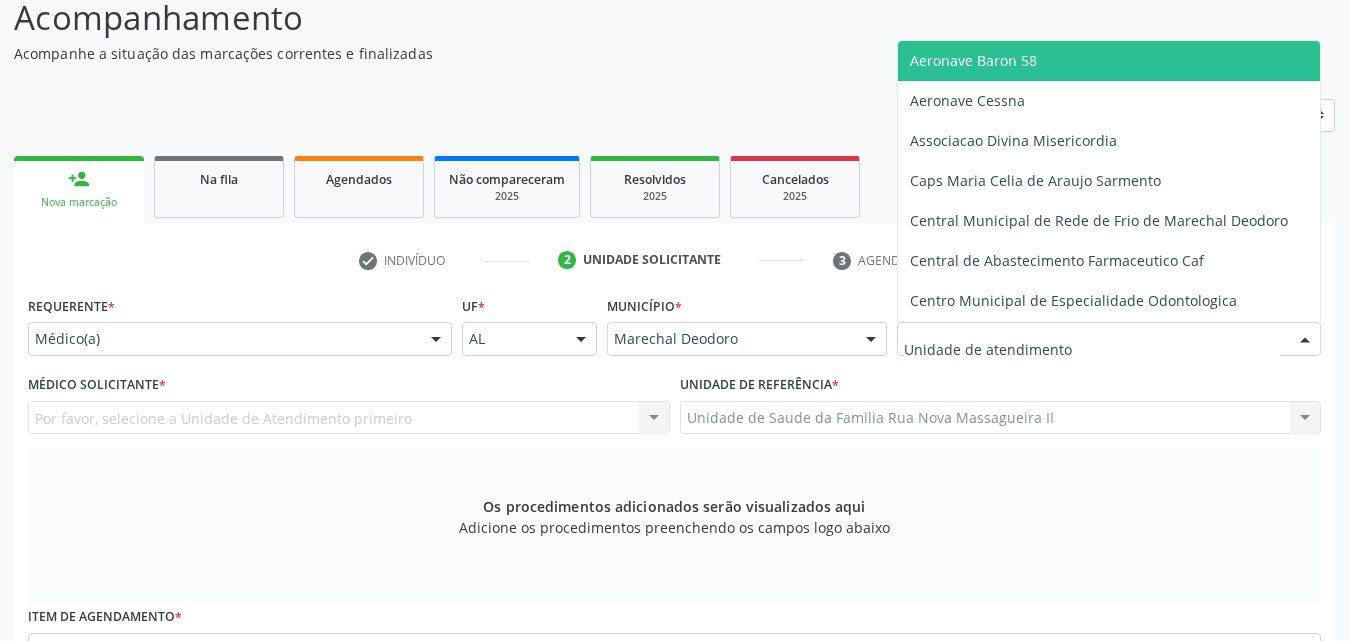 click at bounding box center (1109, 339) 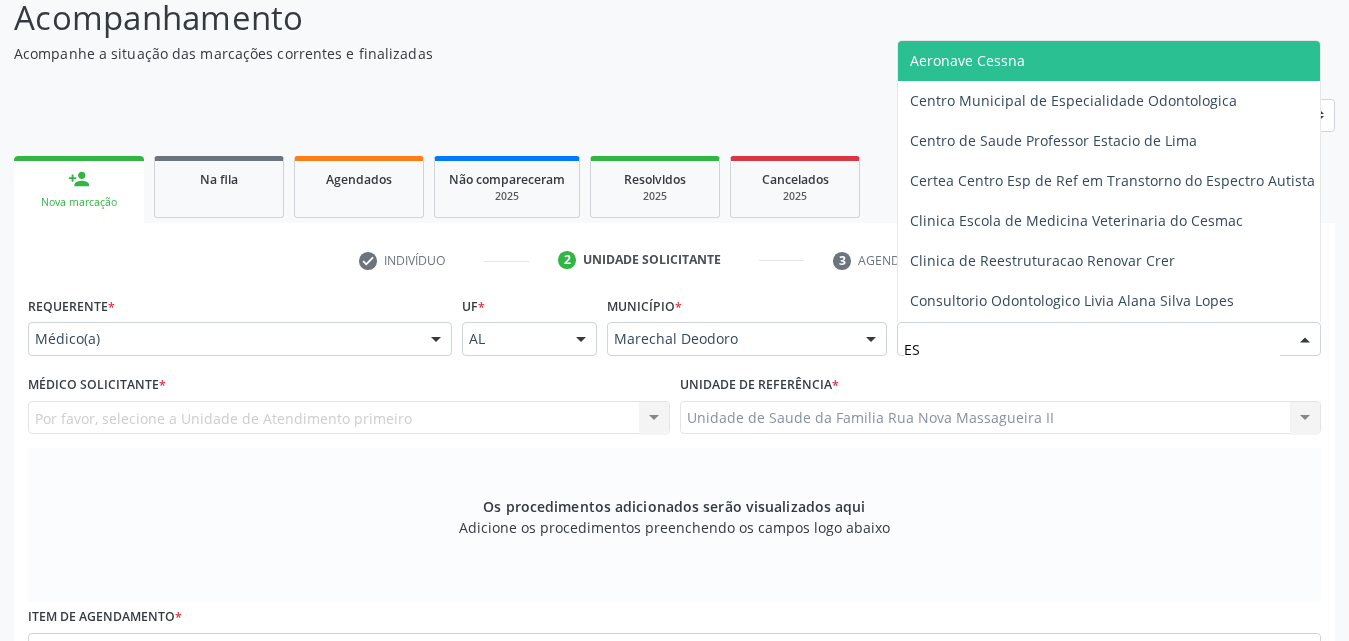 type on "EST" 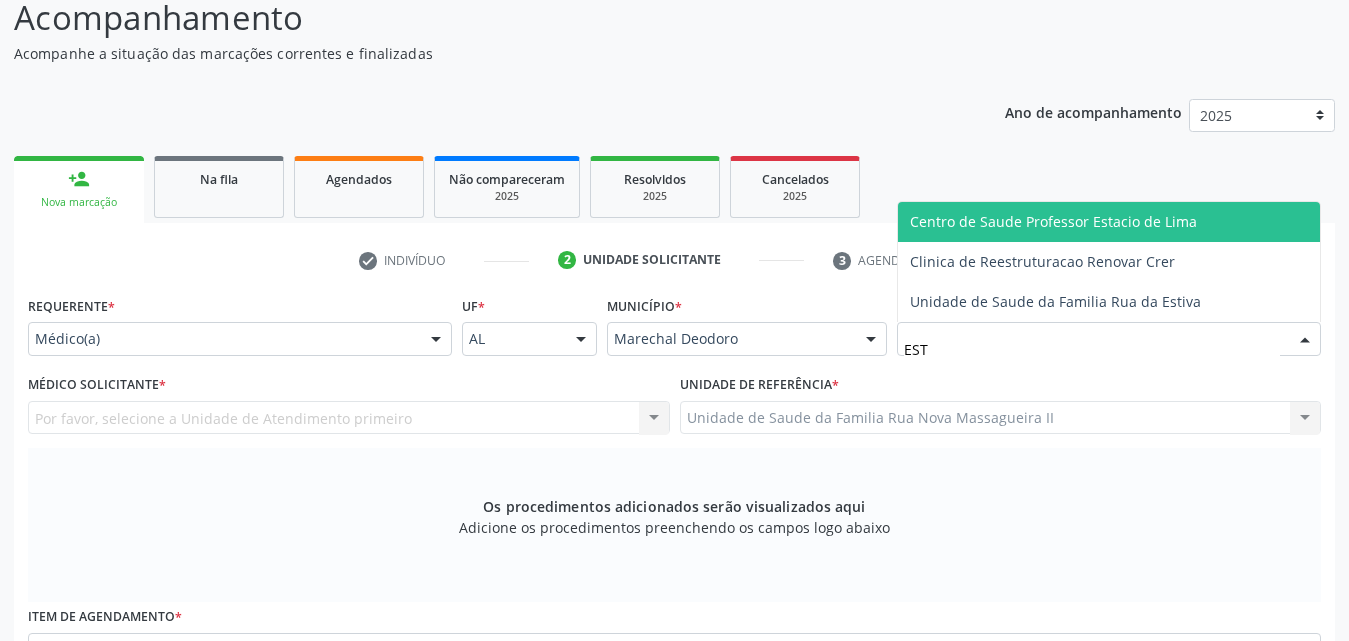 click on "Centro de Saude Professor Estacio de Lima" at bounding box center [1053, 221] 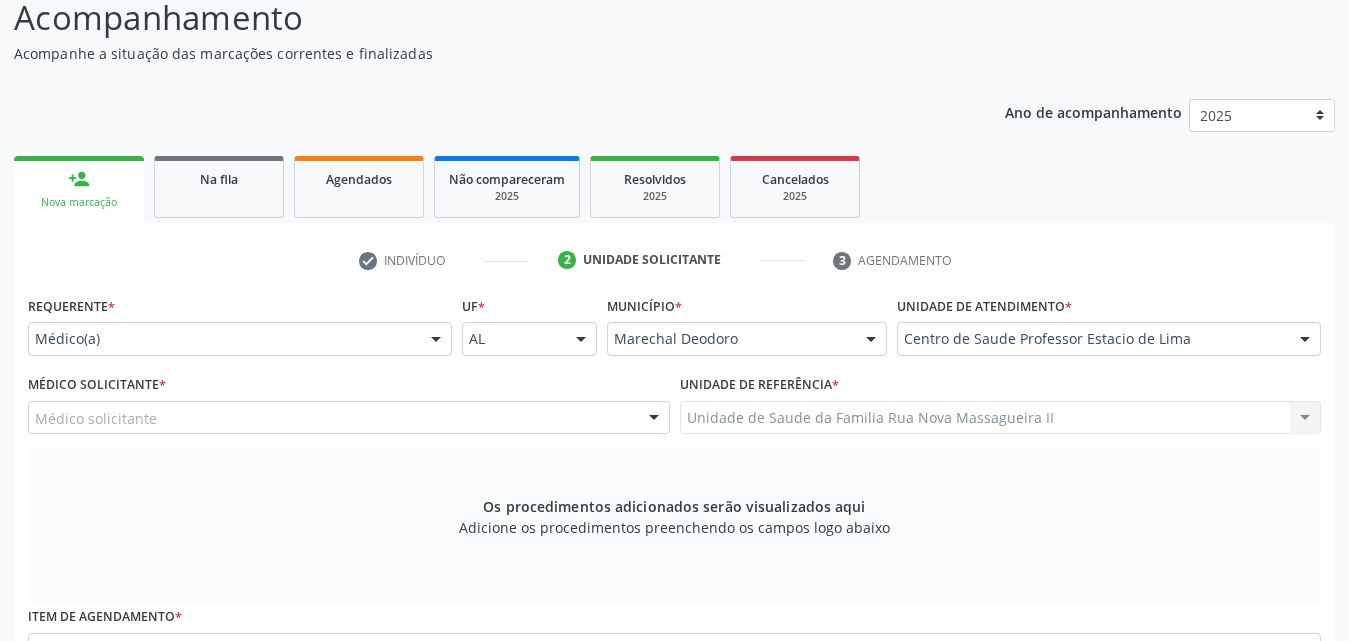 click at bounding box center (654, 419) 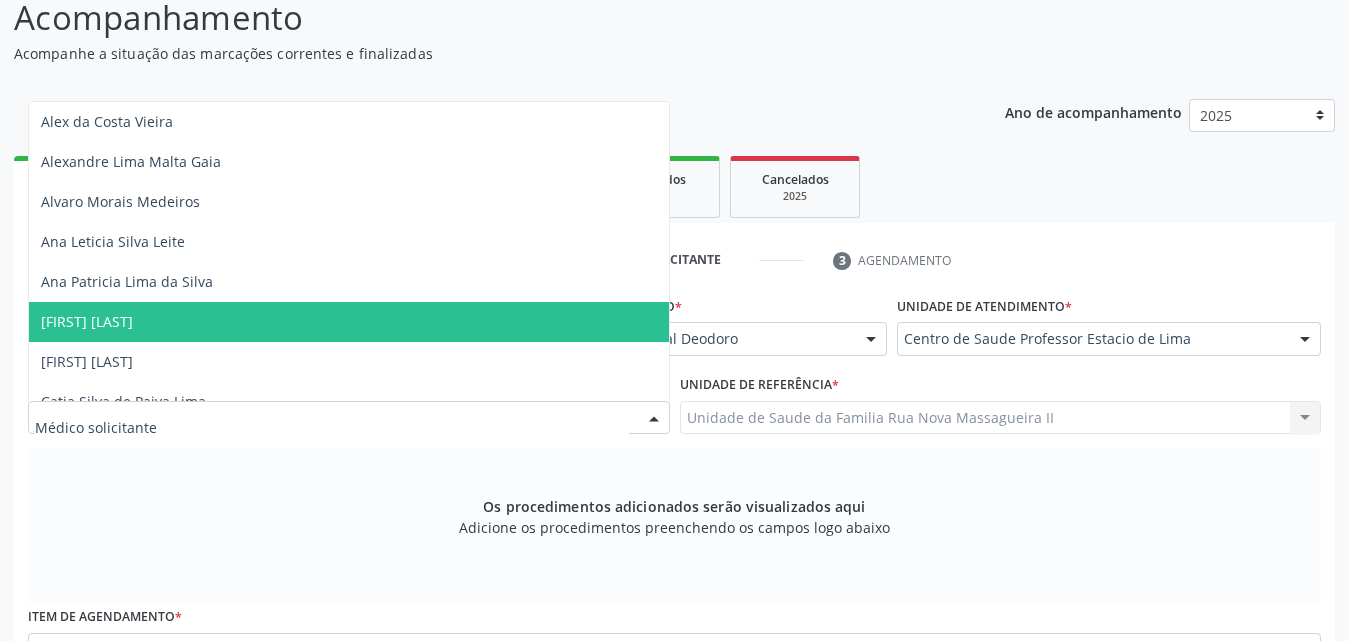 scroll, scrollTop: 500, scrollLeft: 0, axis: vertical 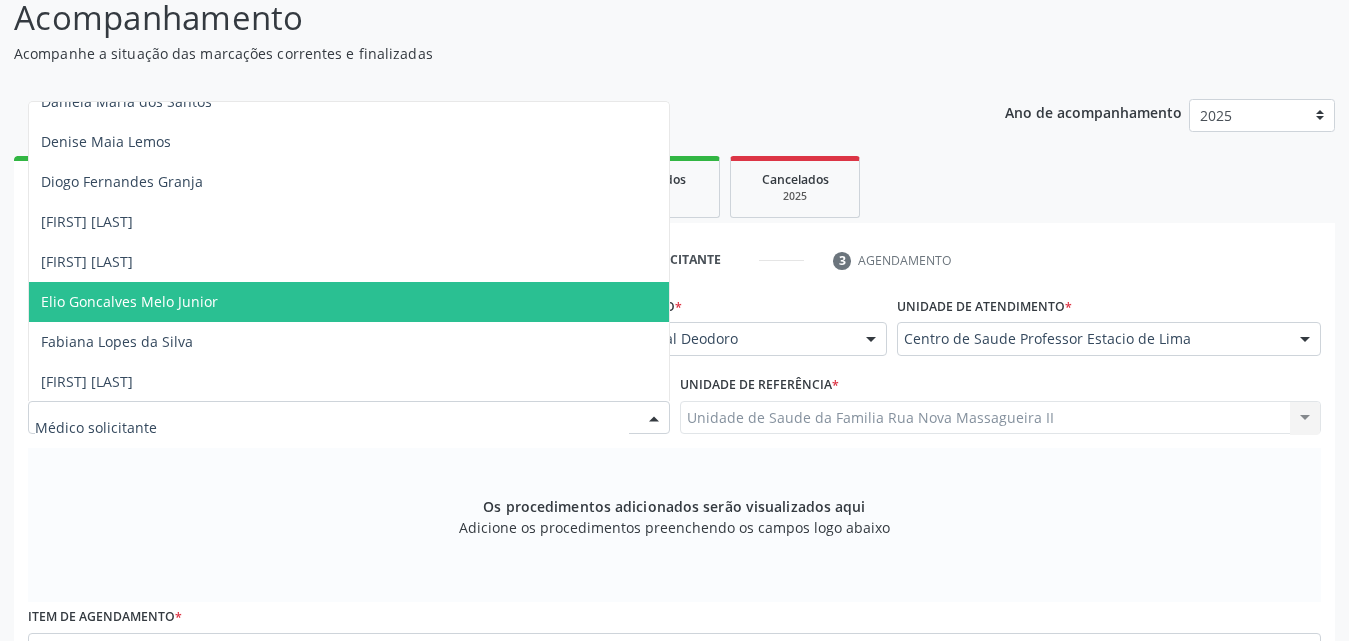 click on "Elio Goncalves Melo Junior" at bounding box center [349, 302] 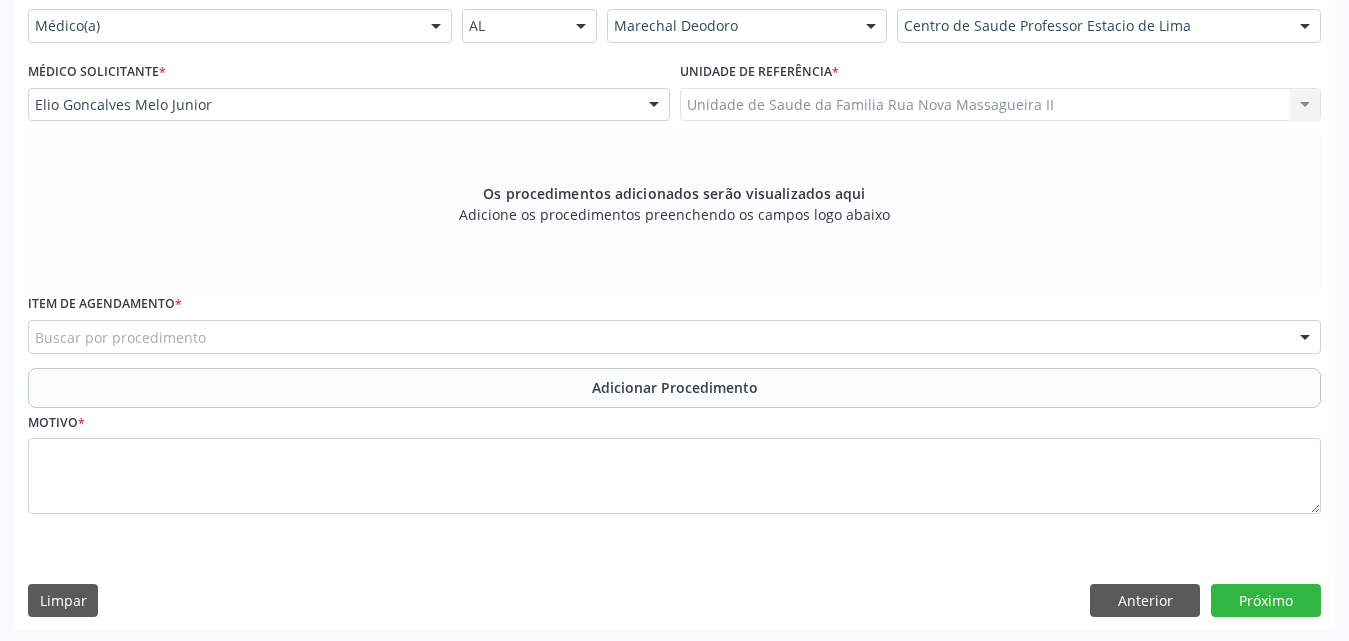 scroll, scrollTop: 488, scrollLeft: 0, axis: vertical 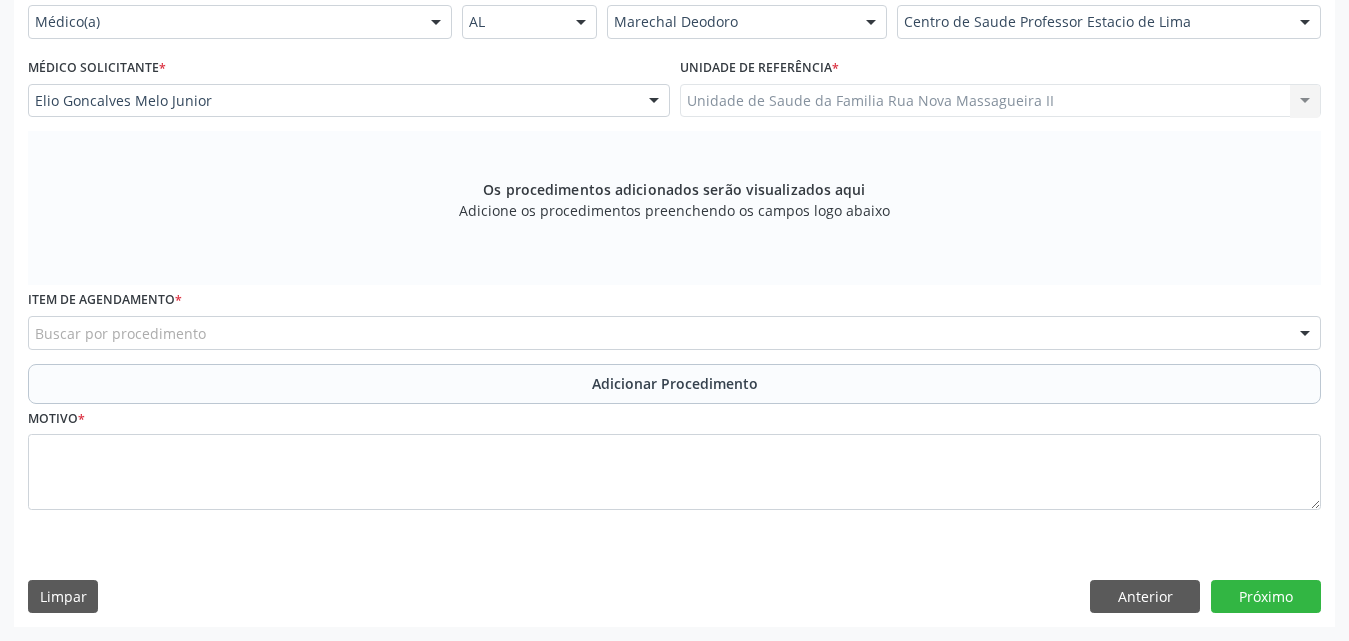 click on "Buscar por procedimento" at bounding box center (674, 333) 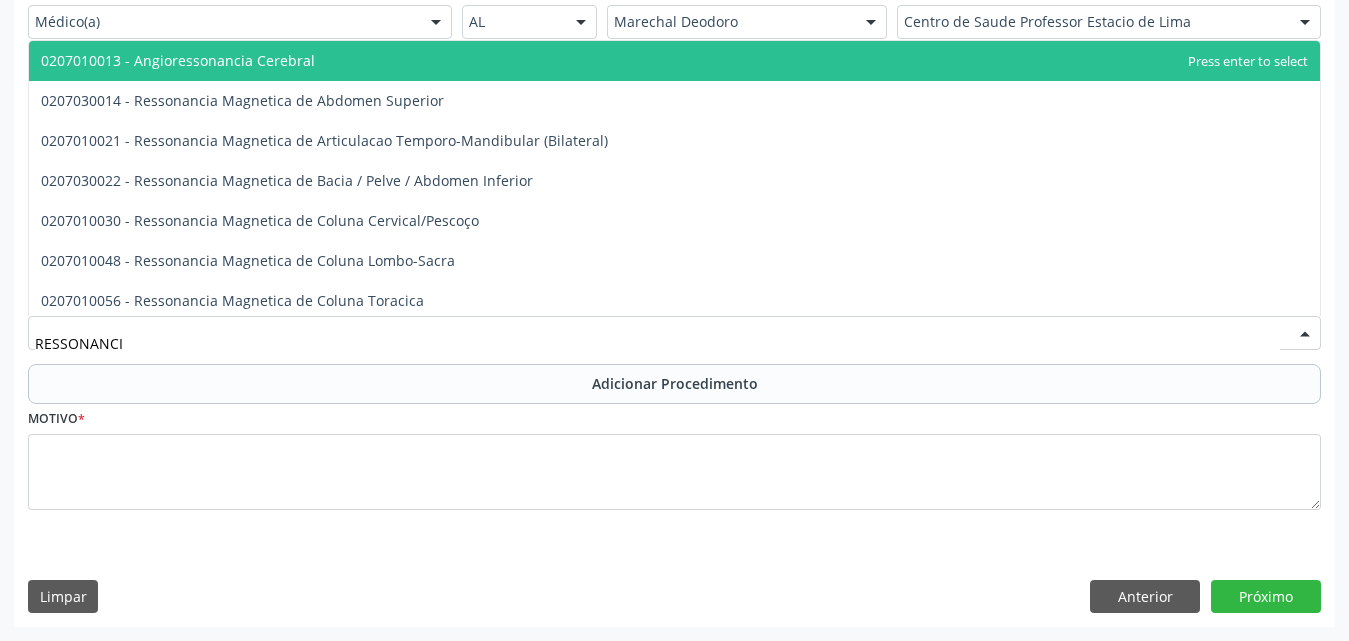 type on "RESSONANCIA" 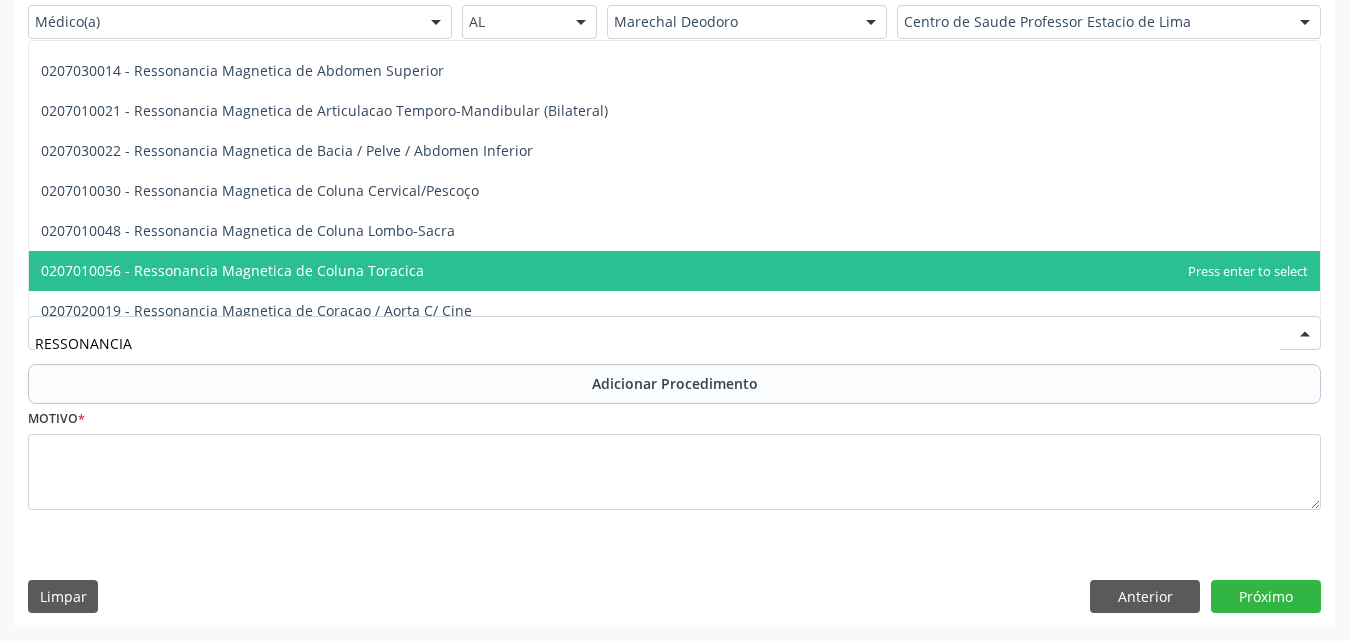 scroll, scrollTop: 0, scrollLeft: 0, axis: both 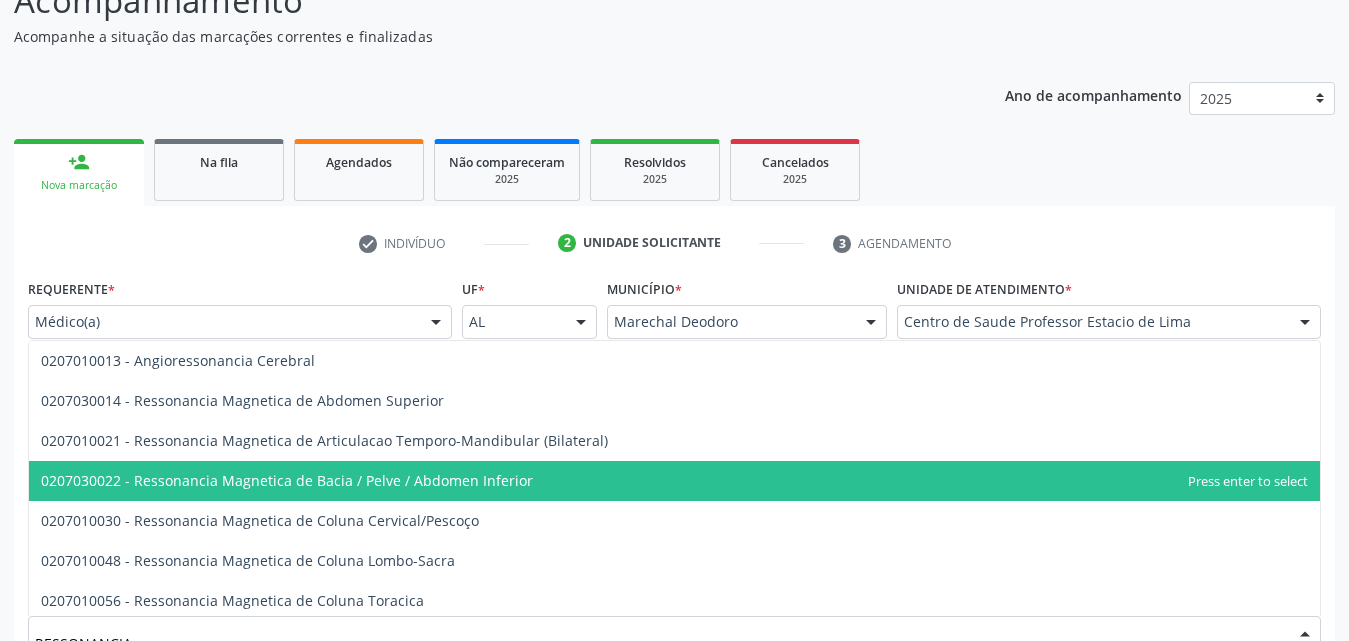 click on "0207030022 - Ressonancia Magnetica de Bacia / Pelve / Abdomen Inferior" at bounding box center (674, 481) 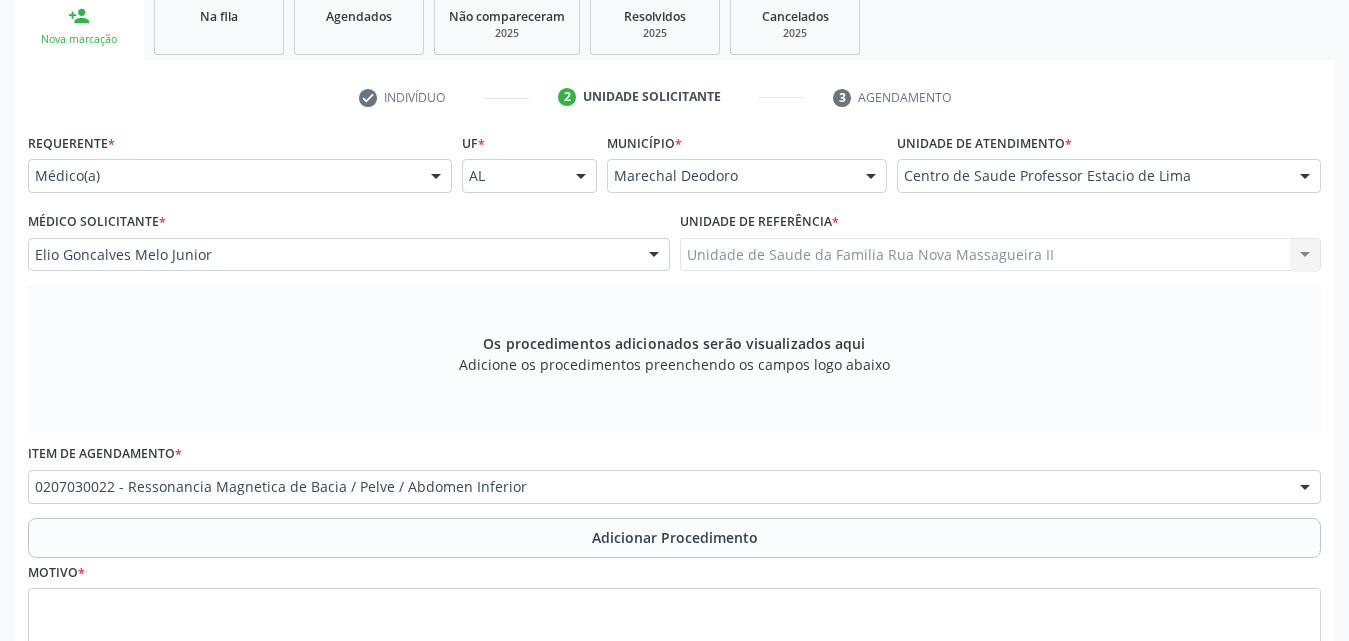 scroll, scrollTop: 488, scrollLeft: 0, axis: vertical 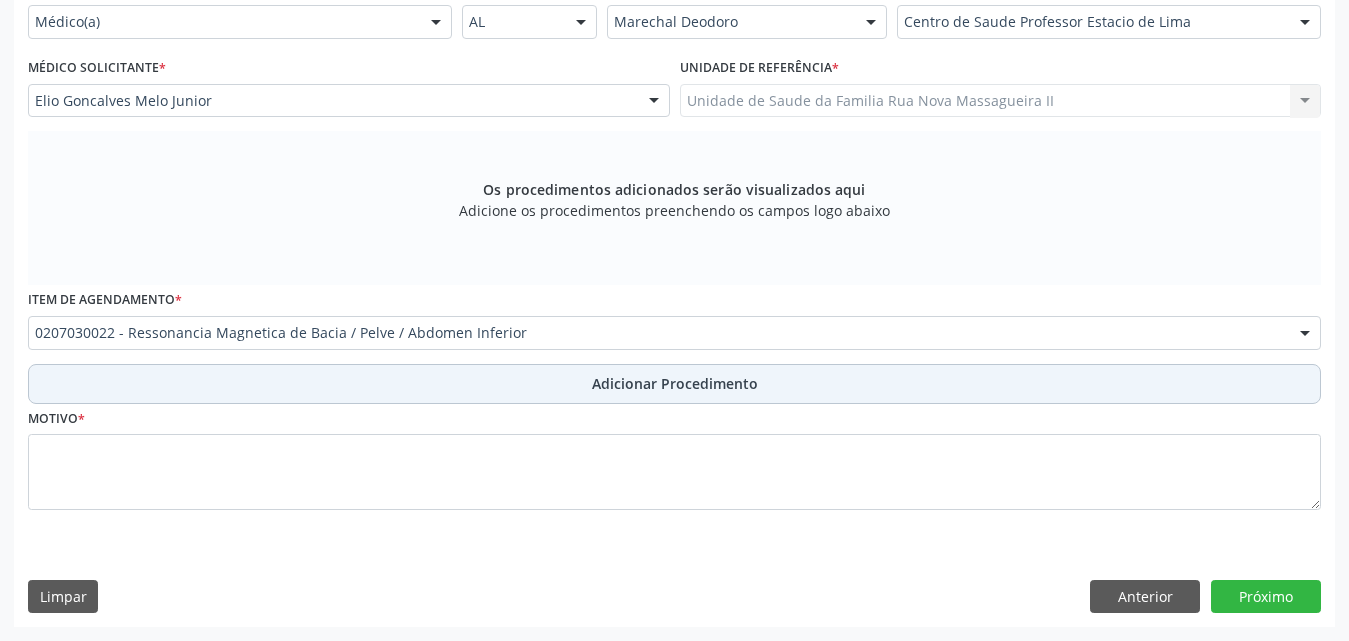 click on "Adicionar Procedimento" at bounding box center [675, 383] 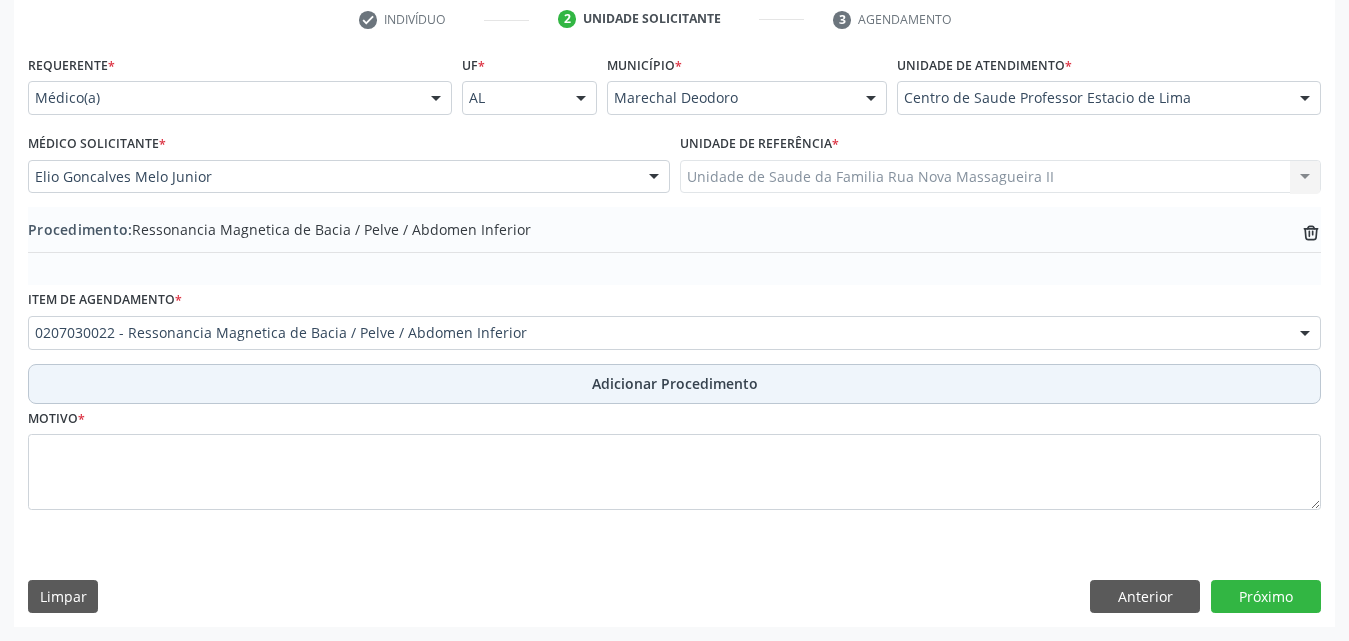 scroll, scrollTop: 412, scrollLeft: 0, axis: vertical 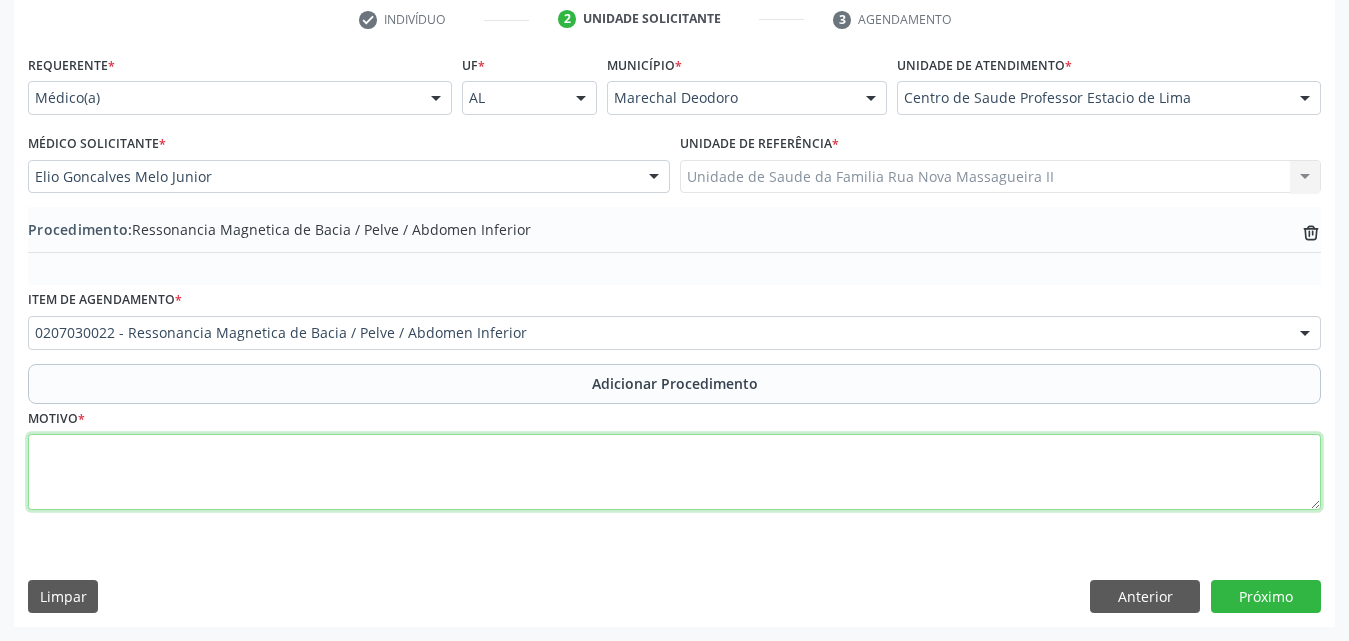 click at bounding box center [674, 472] 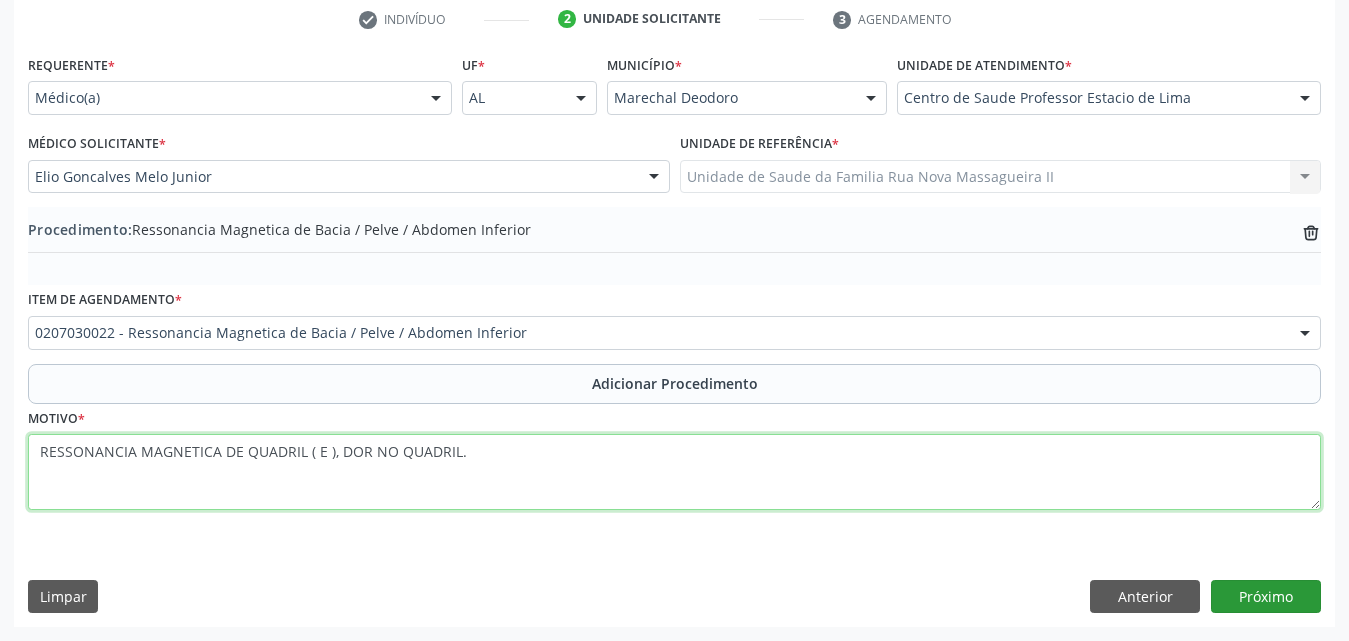 type on "RESSONANCIA MAGNETICA DE QUADRIL ( E ), DOR NO QUADRIL." 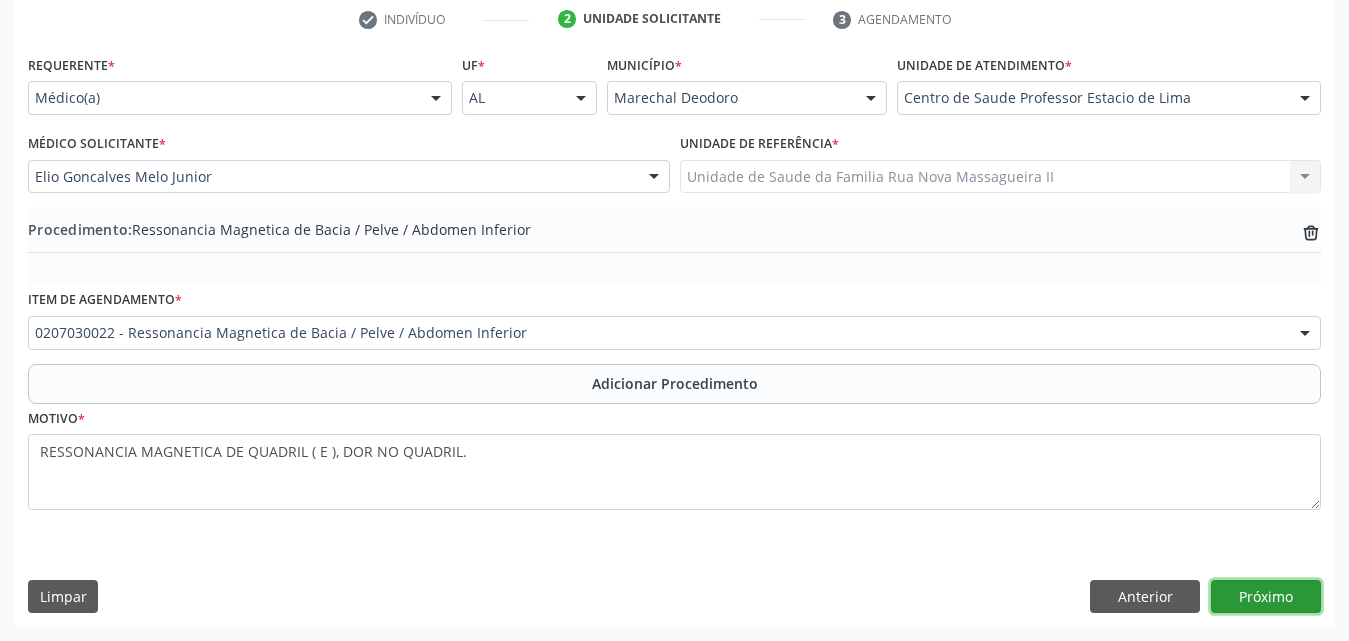 click on "Próximo" at bounding box center [1266, 597] 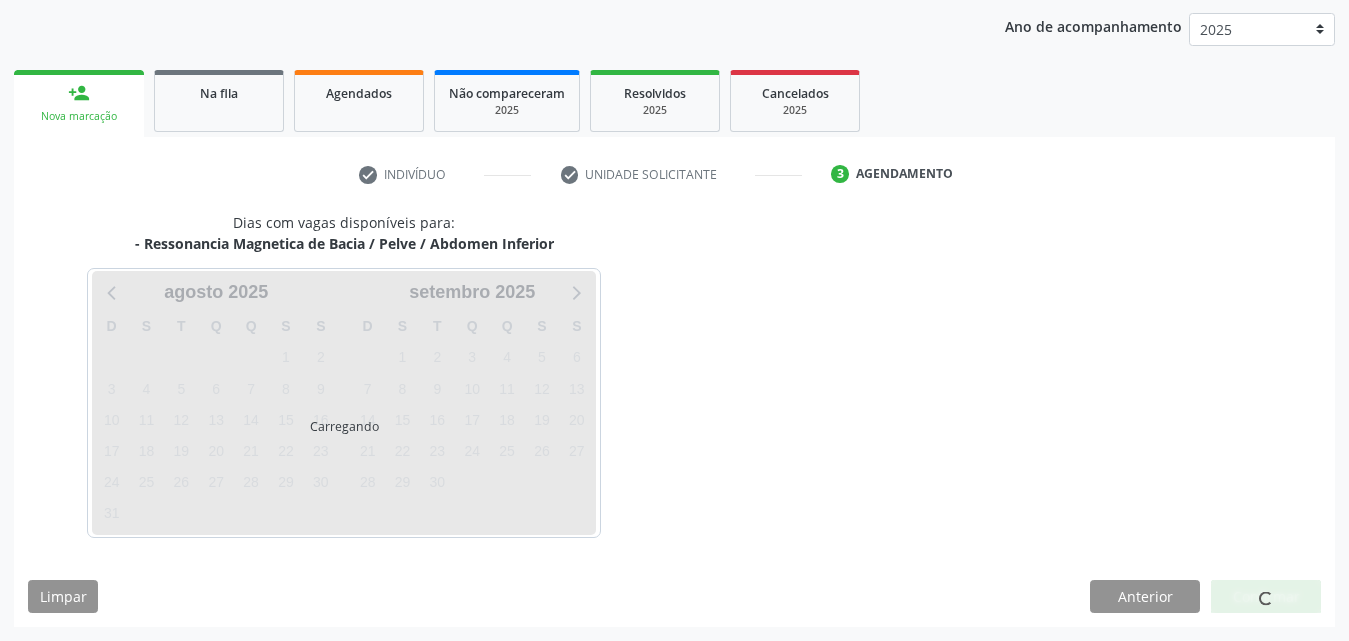scroll, scrollTop: 316, scrollLeft: 0, axis: vertical 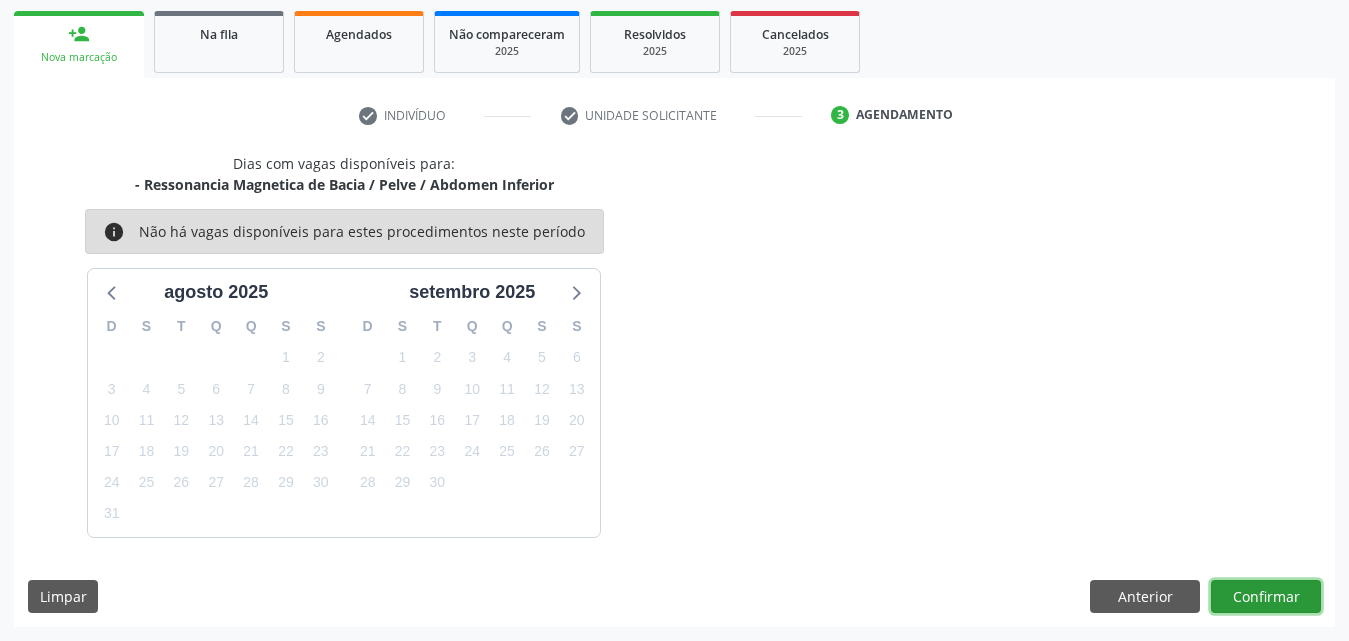 click on "Confirmar" at bounding box center [1266, 597] 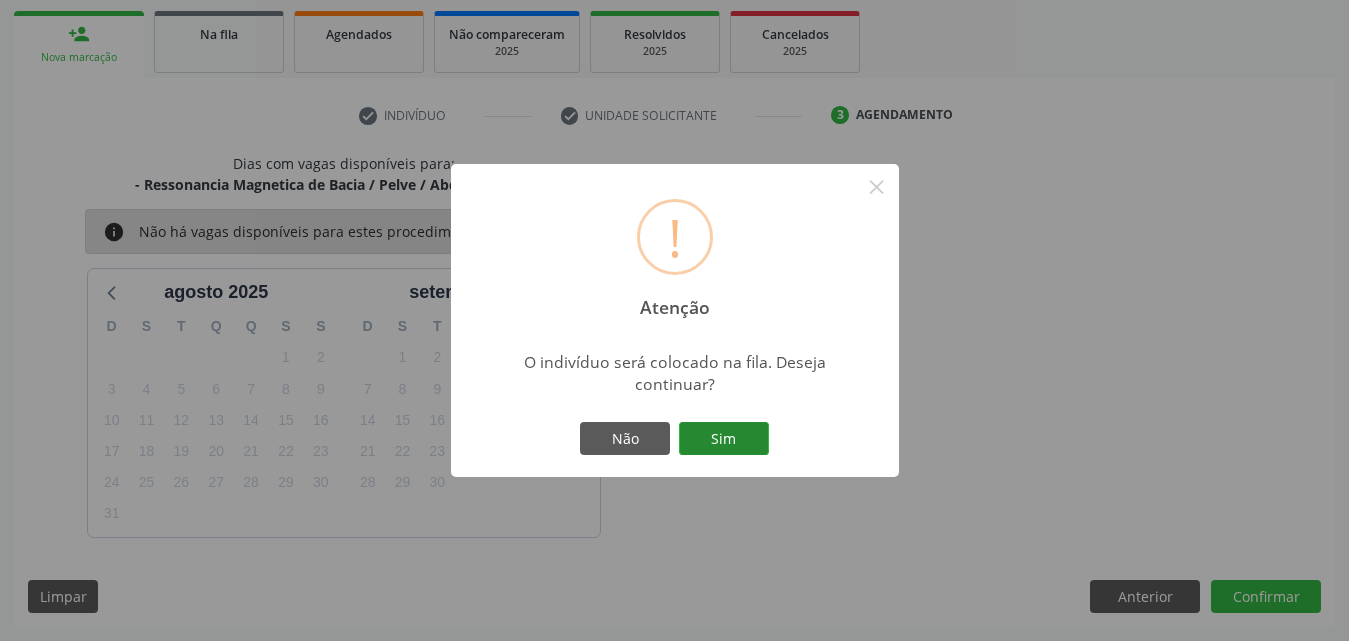 click on "Sim" at bounding box center (724, 439) 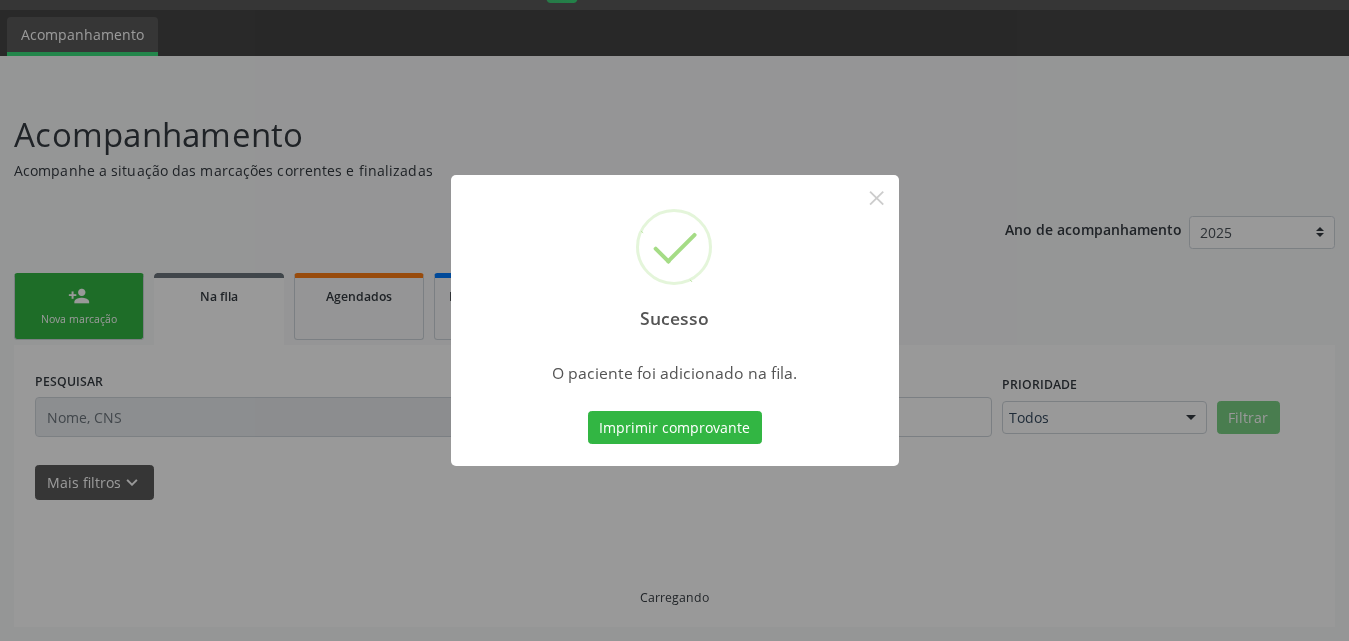 scroll, scrollTop: 54, scrollLeft: 0, axis: vertical 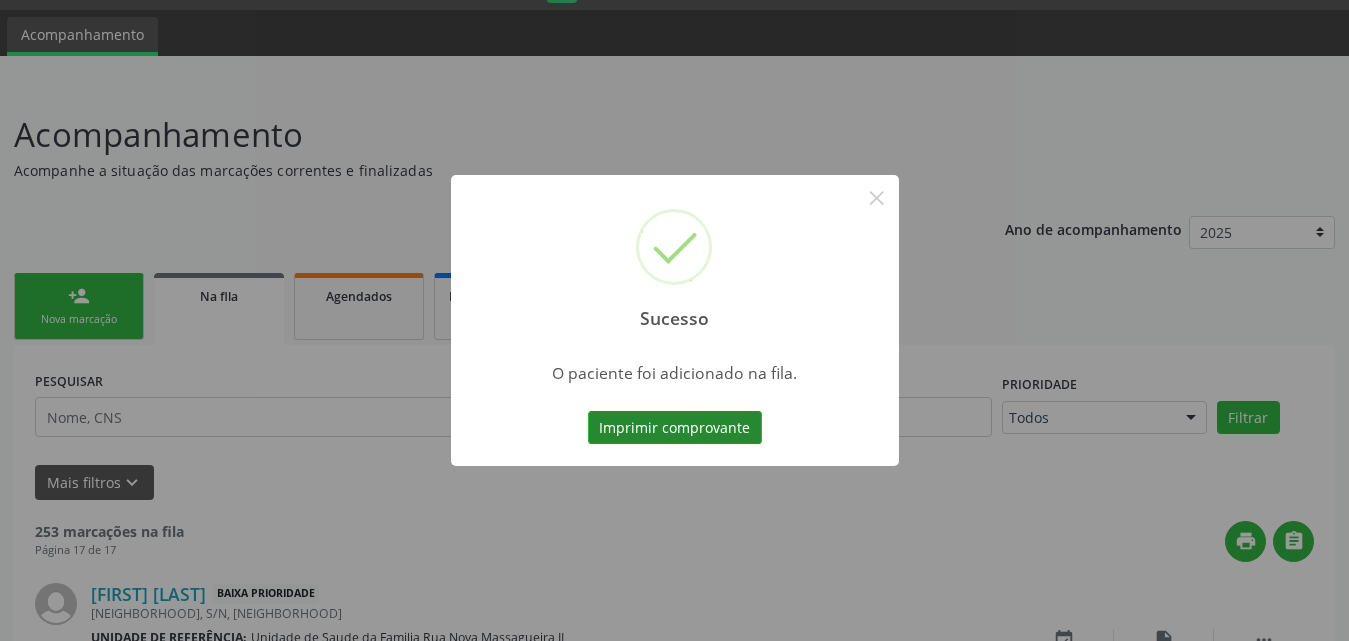click on "Imprimir comprovante" at bounding box center (675, 428) 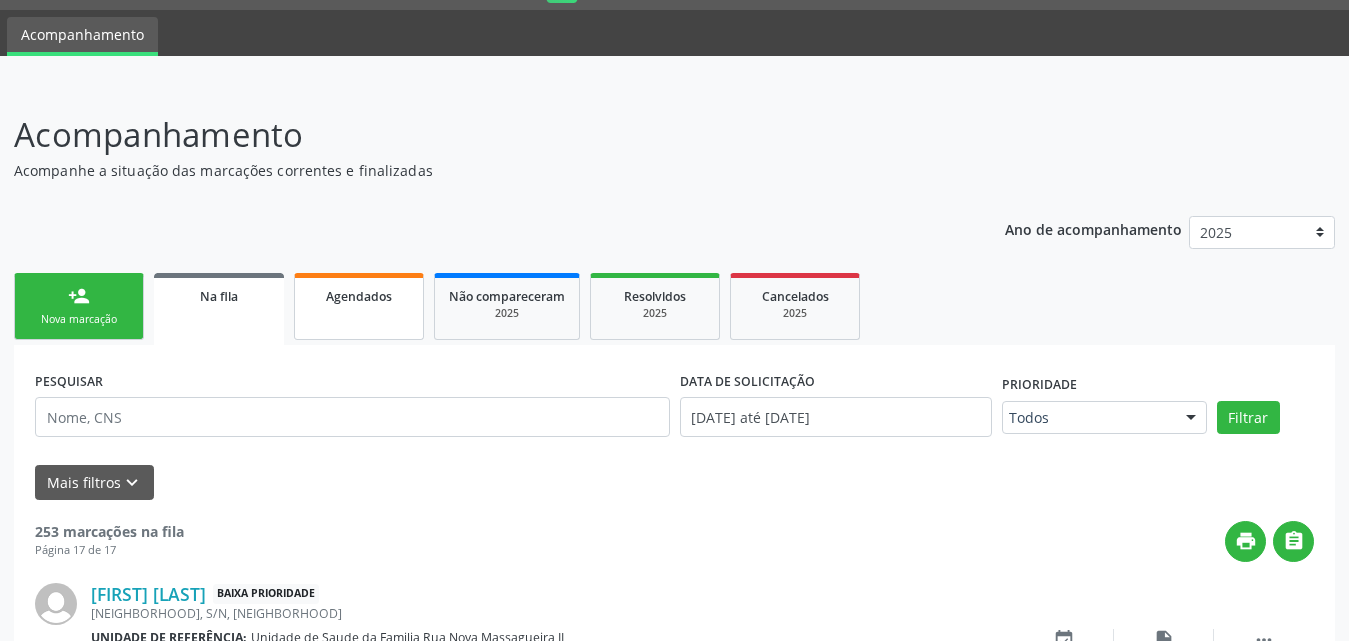 click on "Agendados" at bounding box center (359, 296) 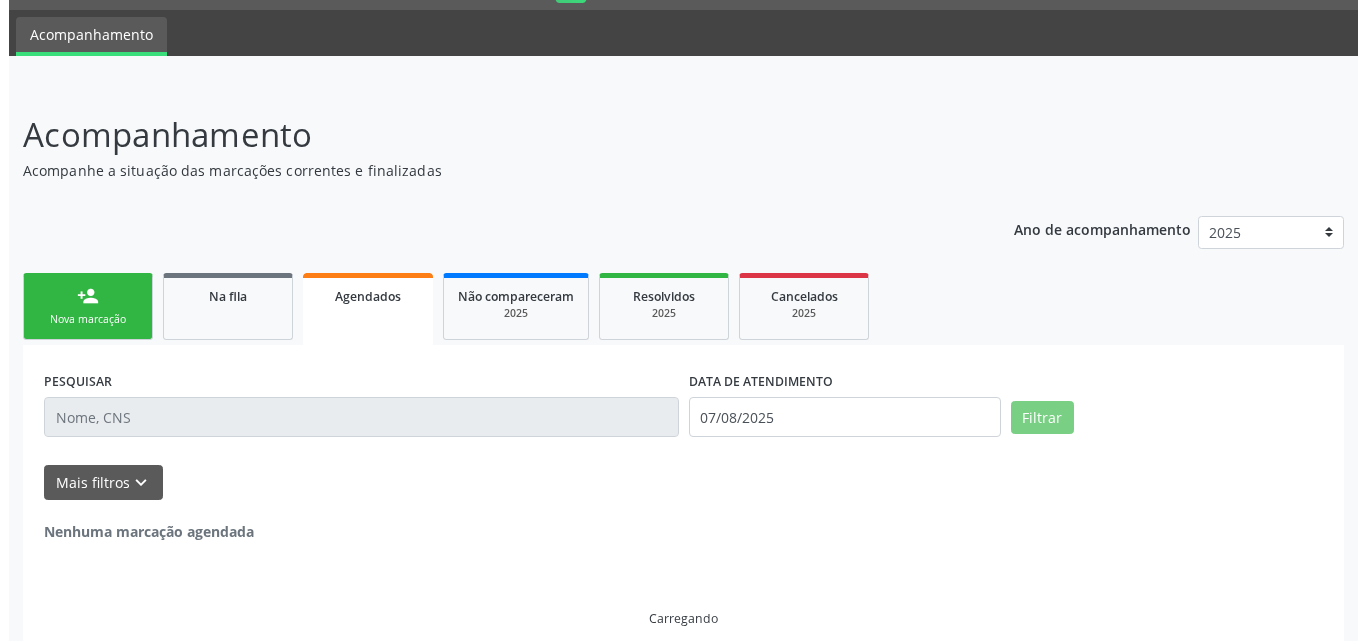 scroll, scrollTop: 0, scrollLeft: 0, axis: both 